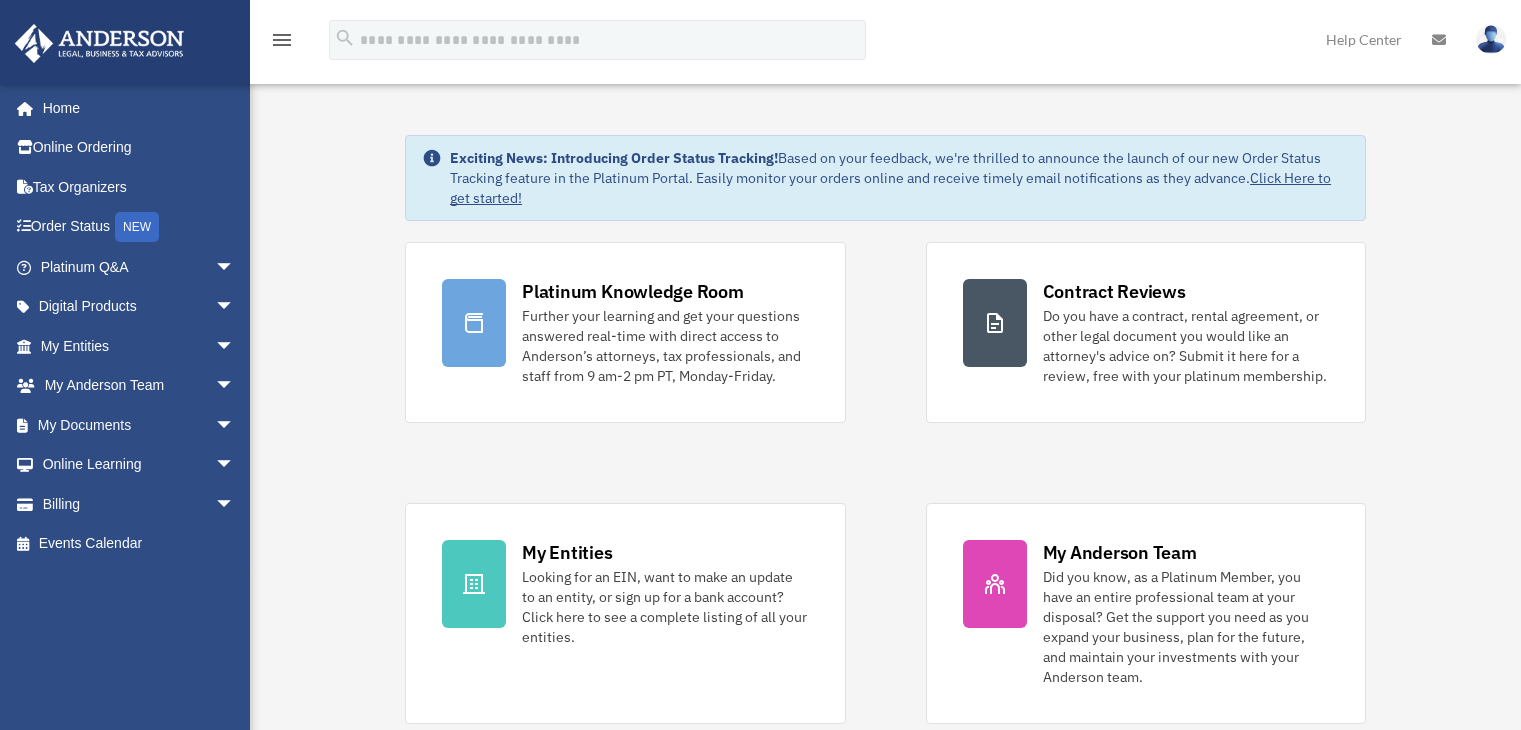 scroll, scrollTop: 0, scrollLeft: 0, axis: both 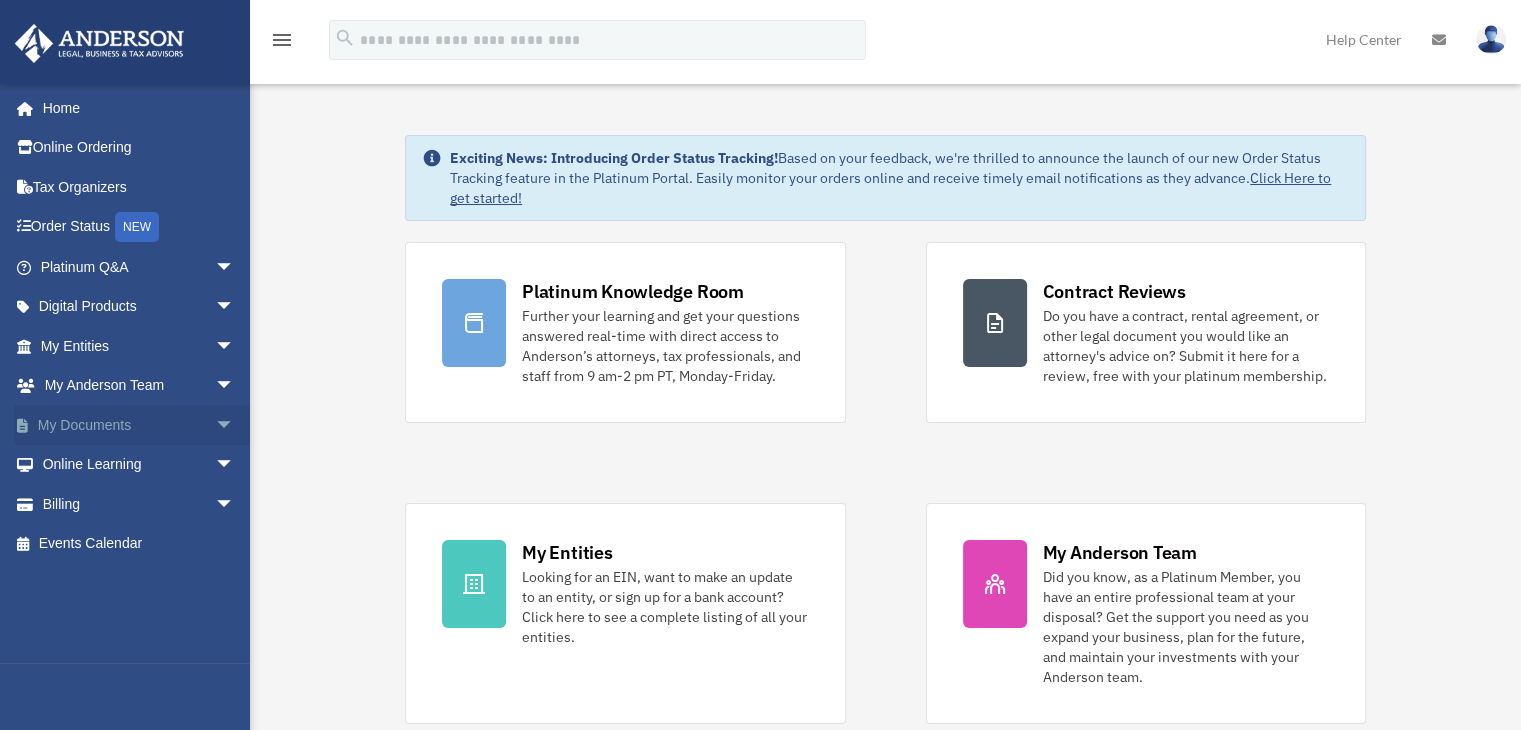 click on "arrow_drop_down" at bounding box center (235, 425) 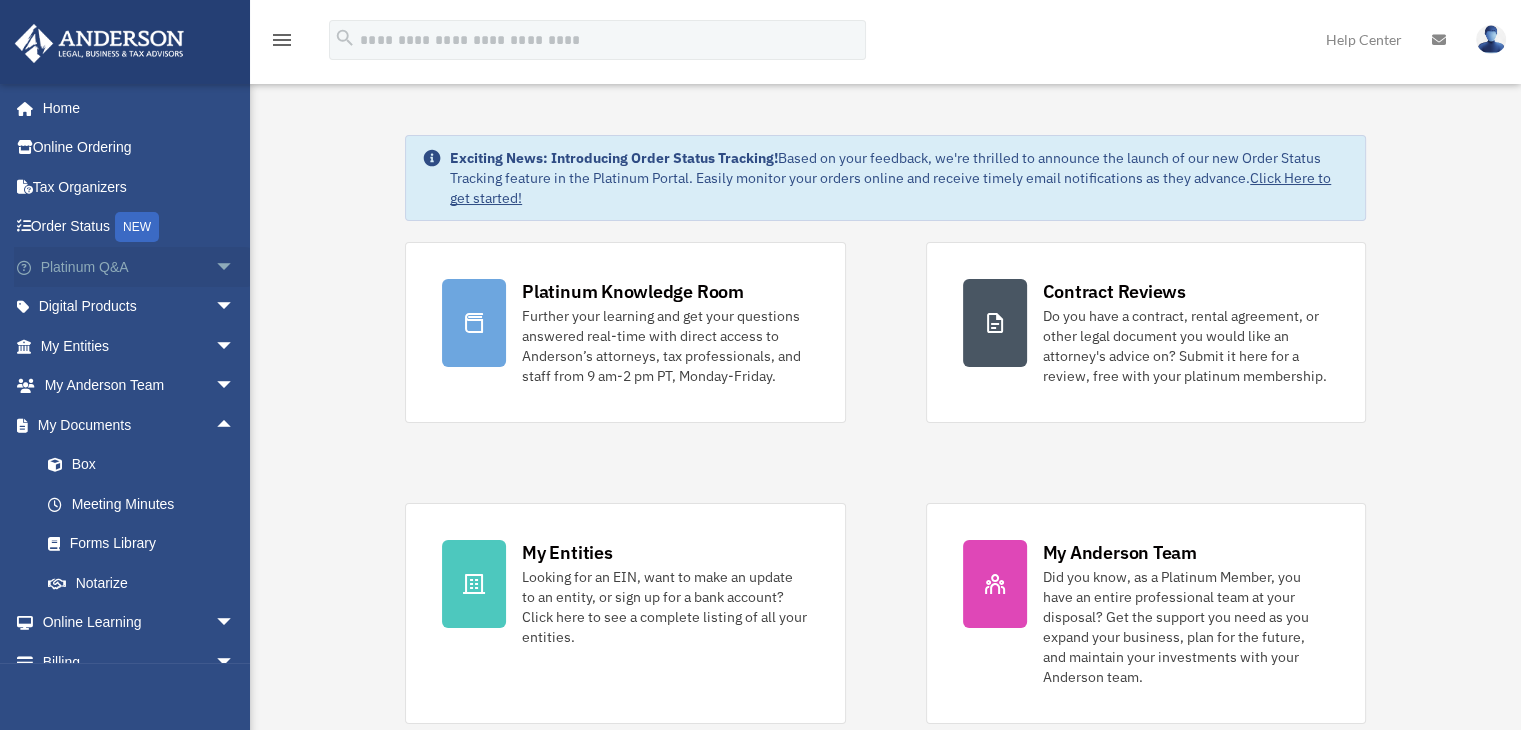 click on "arrow_drop_down" at bounding box center [235, 267] 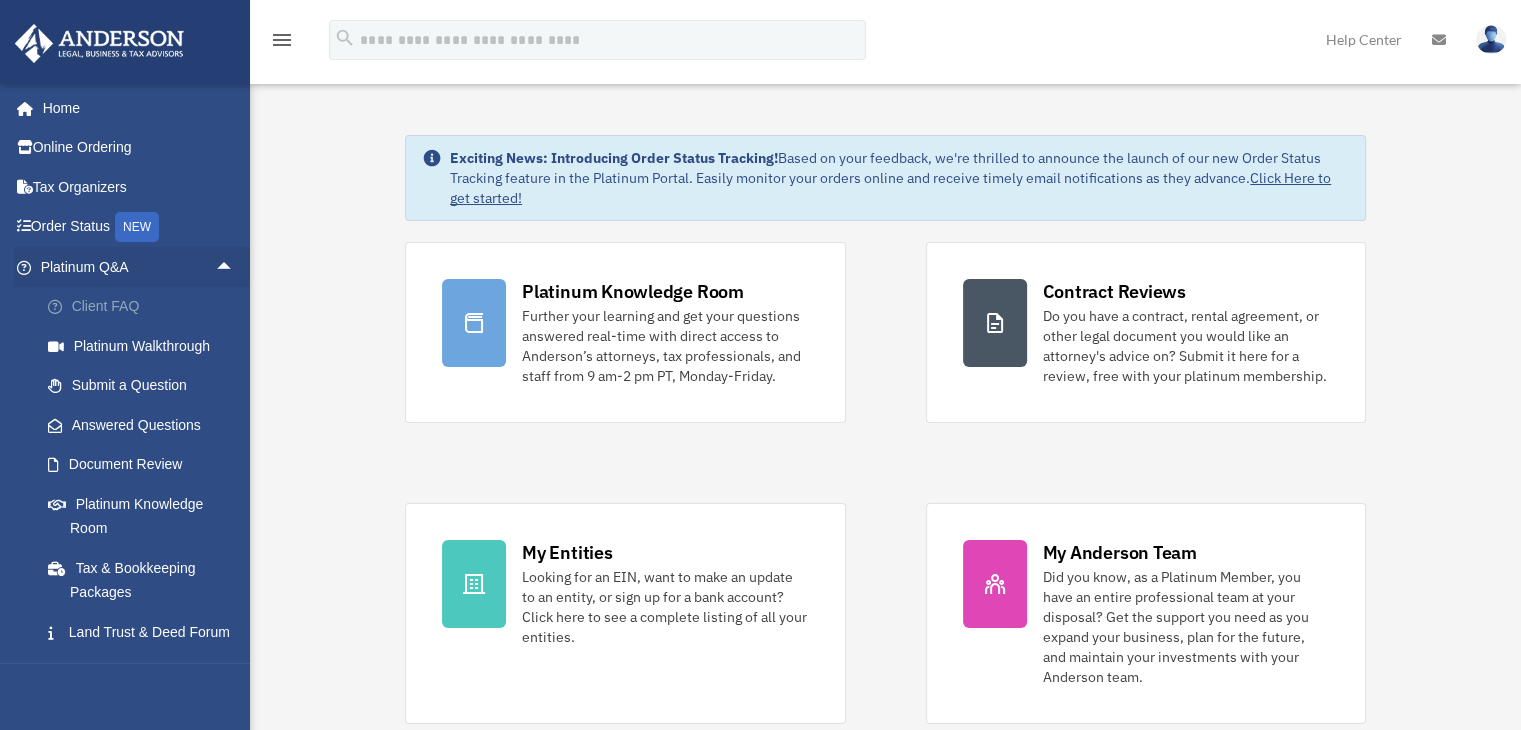 click on "Client FAQ" at bounding box center (146, 307) 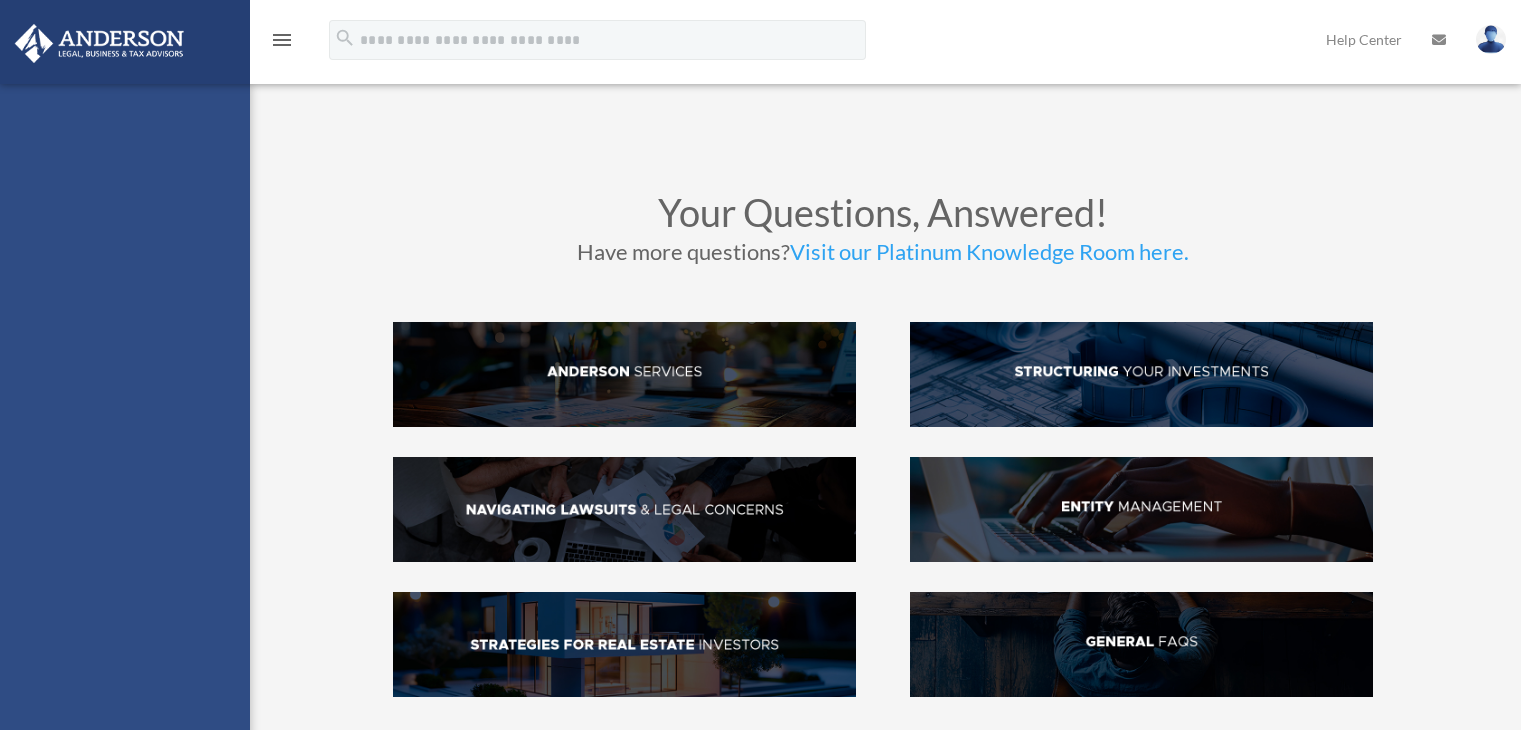 scroll, scrollTop: 0, scrollLeft: 0, axis: both 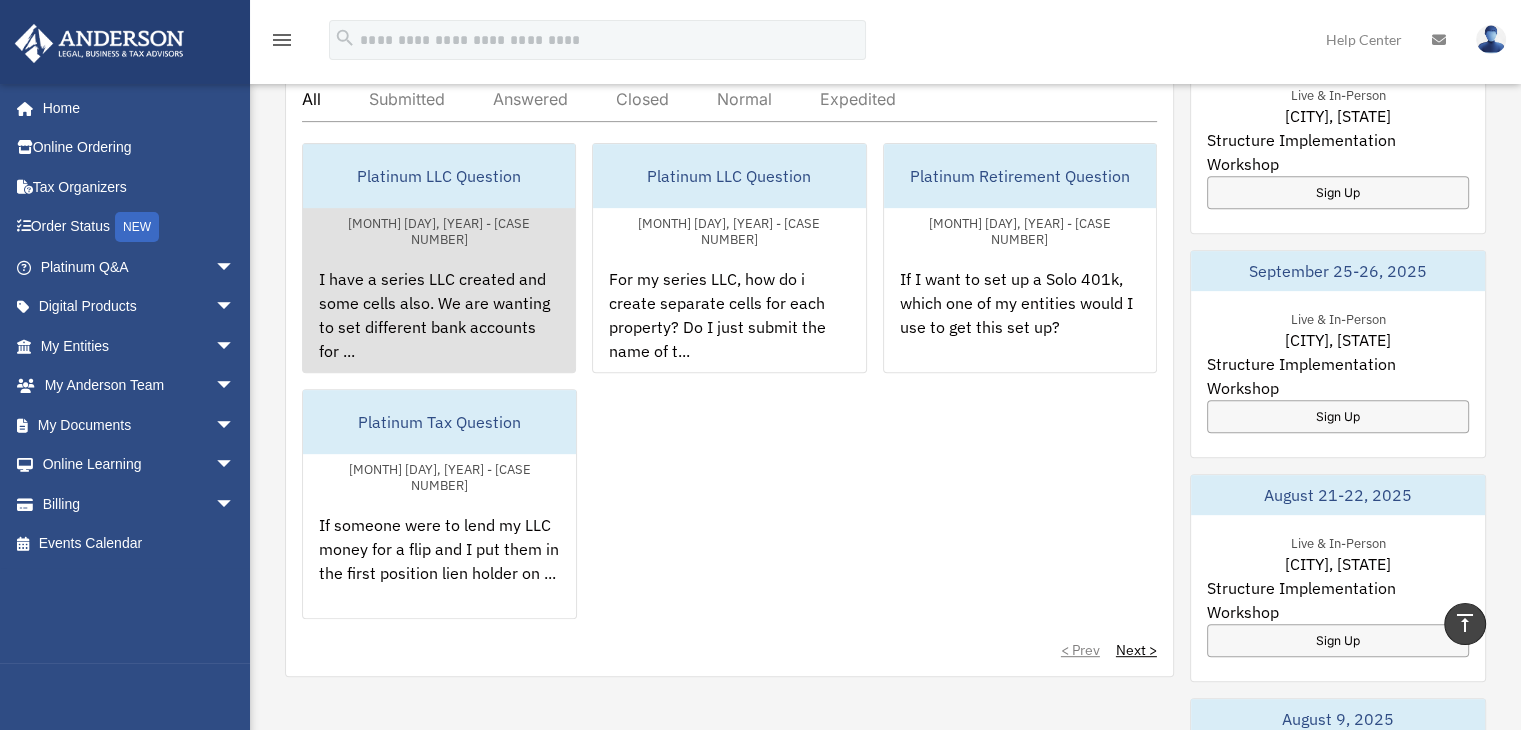click on "I have a series LLC created and some cells also.
We are wanting to set different bank accounts for ..." at bounding box center [439, 329] 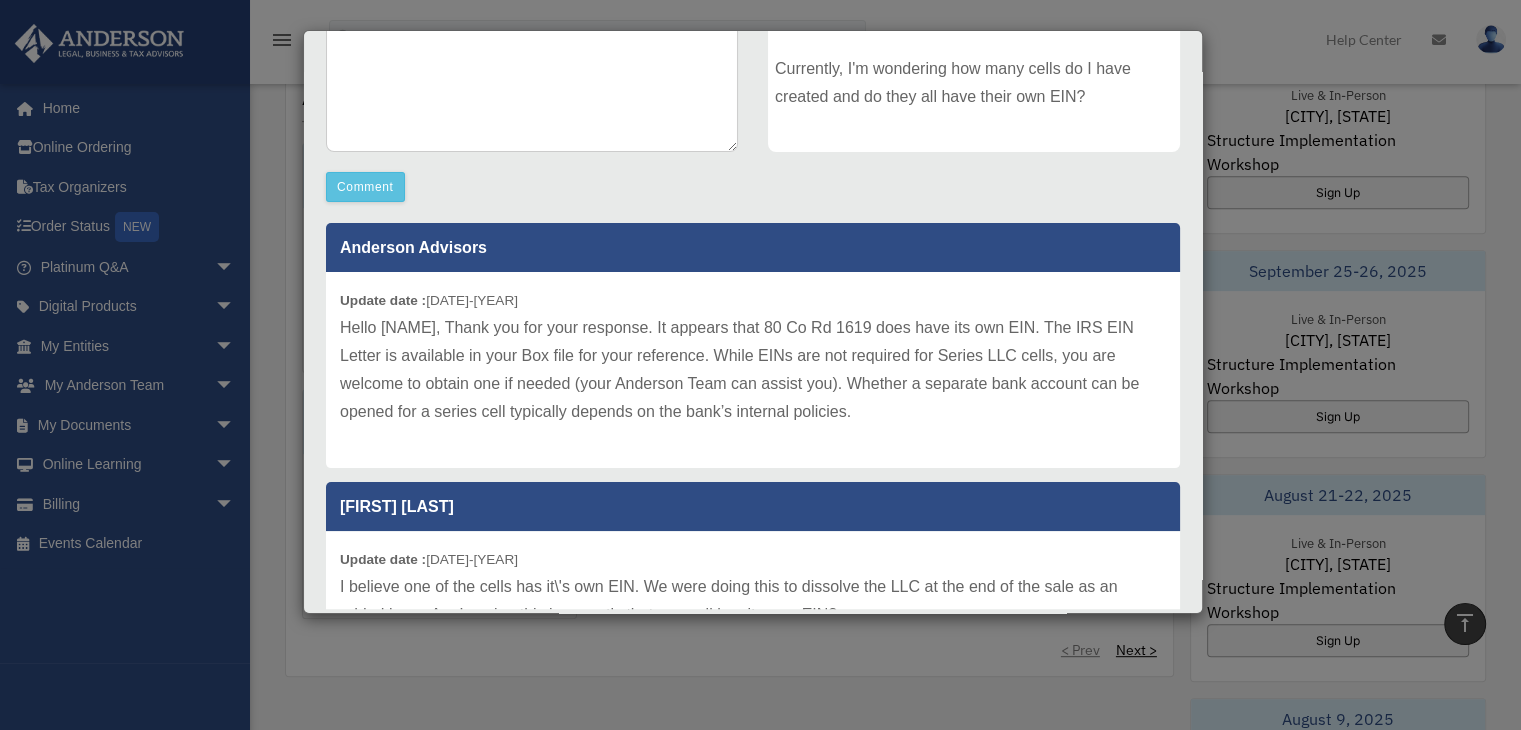 scroll, scrollTop: 479, scrollLeft: 0, axis: vertical 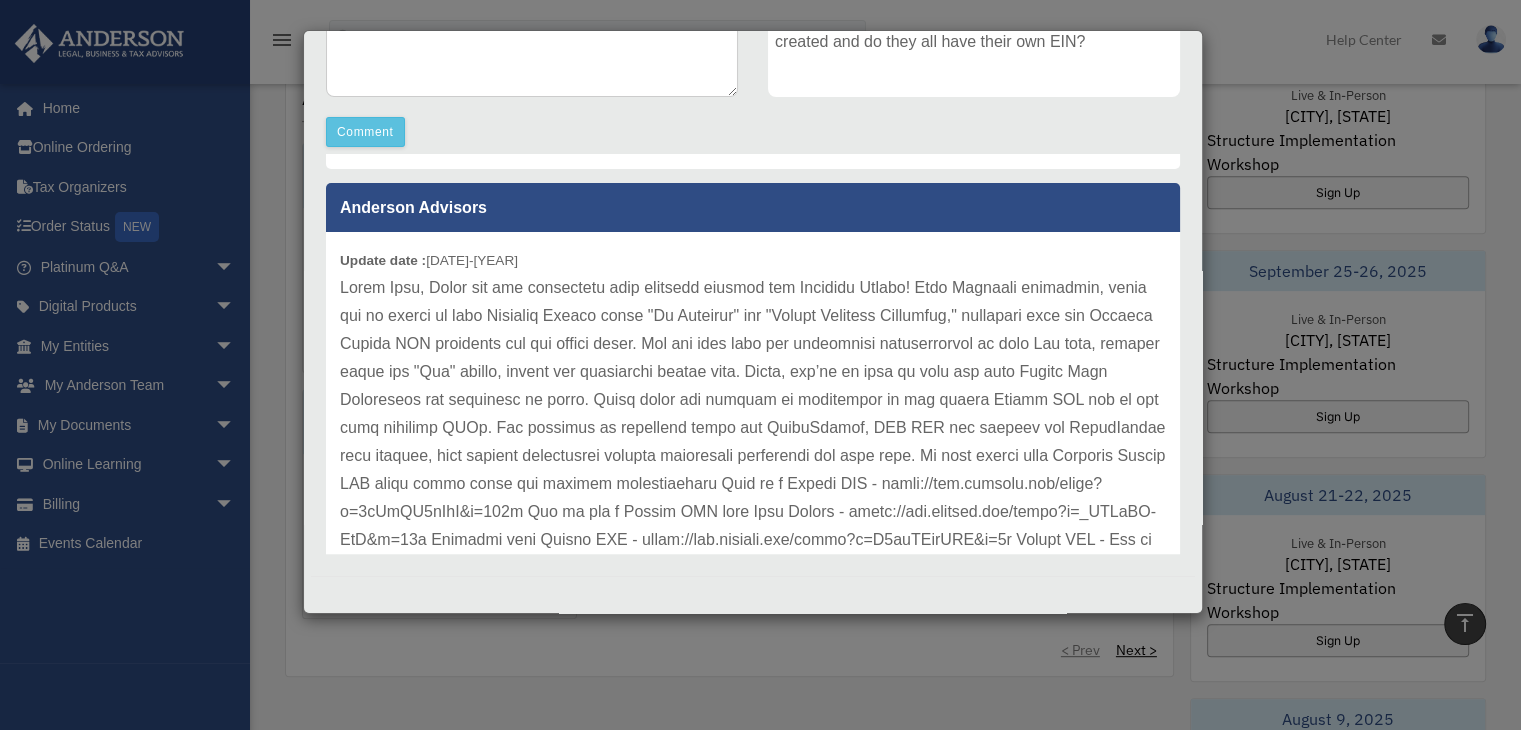 click on "Platinum LLC Question
Case Number
01054992
Created Date
July 25, 2025
Status
Closed
Comment     Comment" at bounding box center [753, 75] 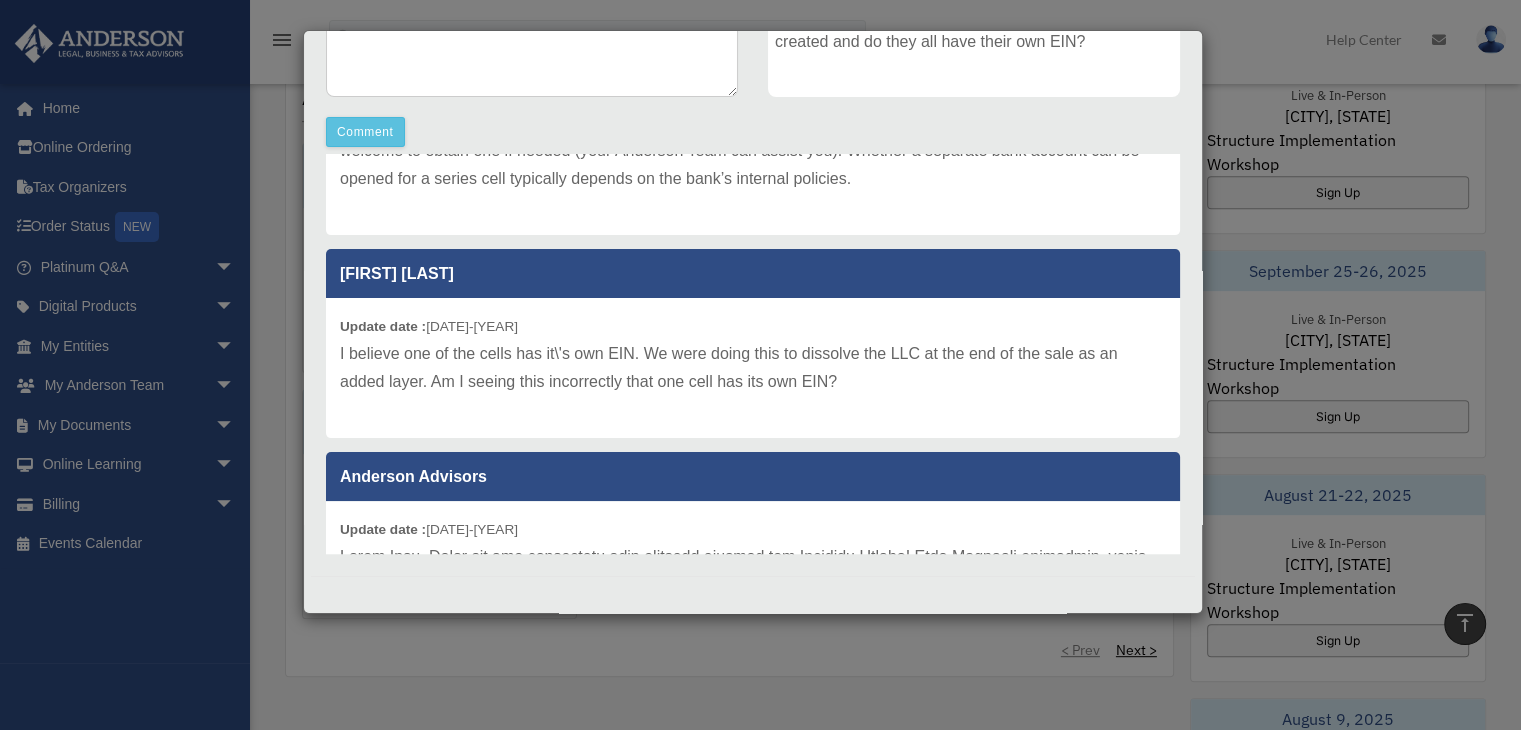 scroll, scrollTop: 0, scrollLeft: 0, axis: both 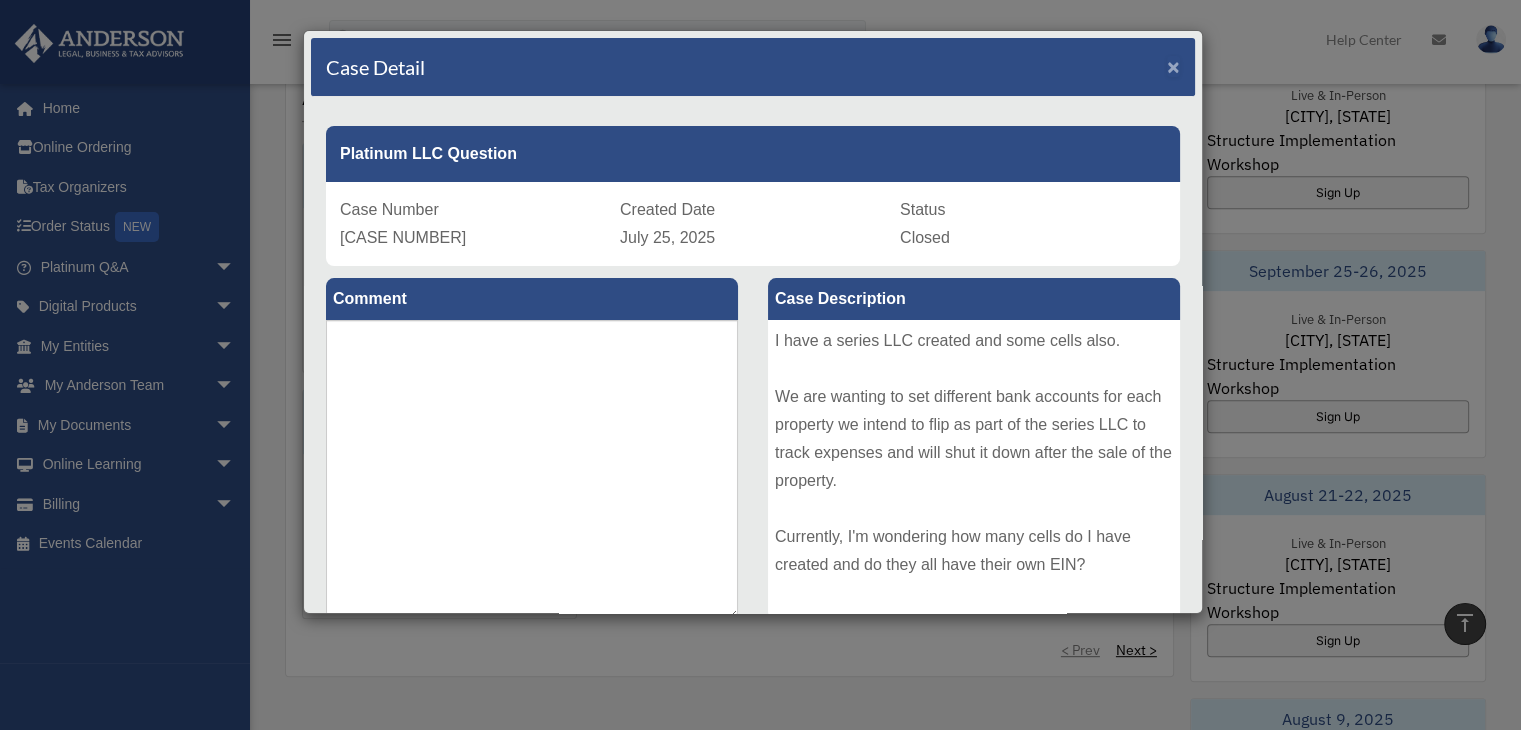click on "×" at bounding box center (1173, 66) 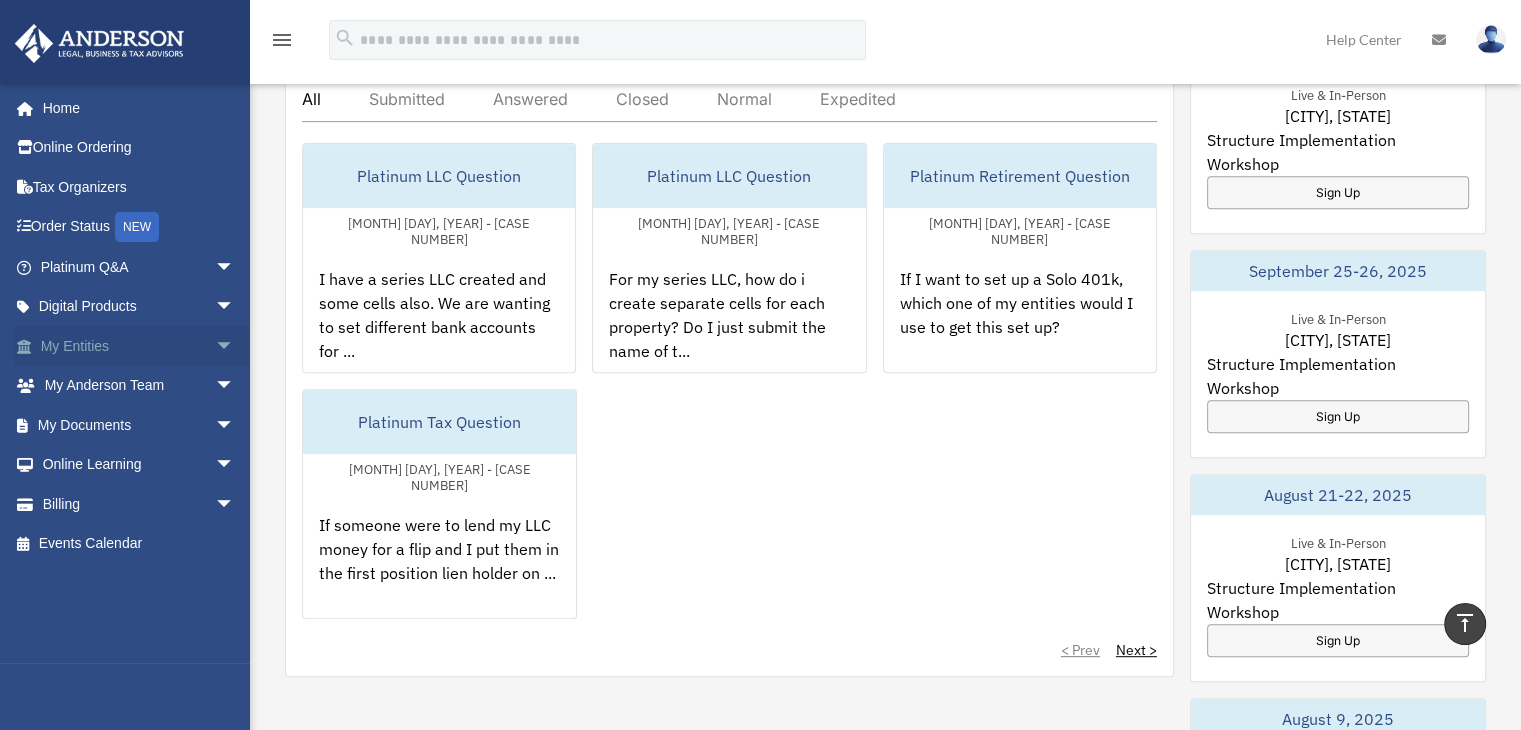click on "arrow_drop_down" at bounding box center [235, 346] 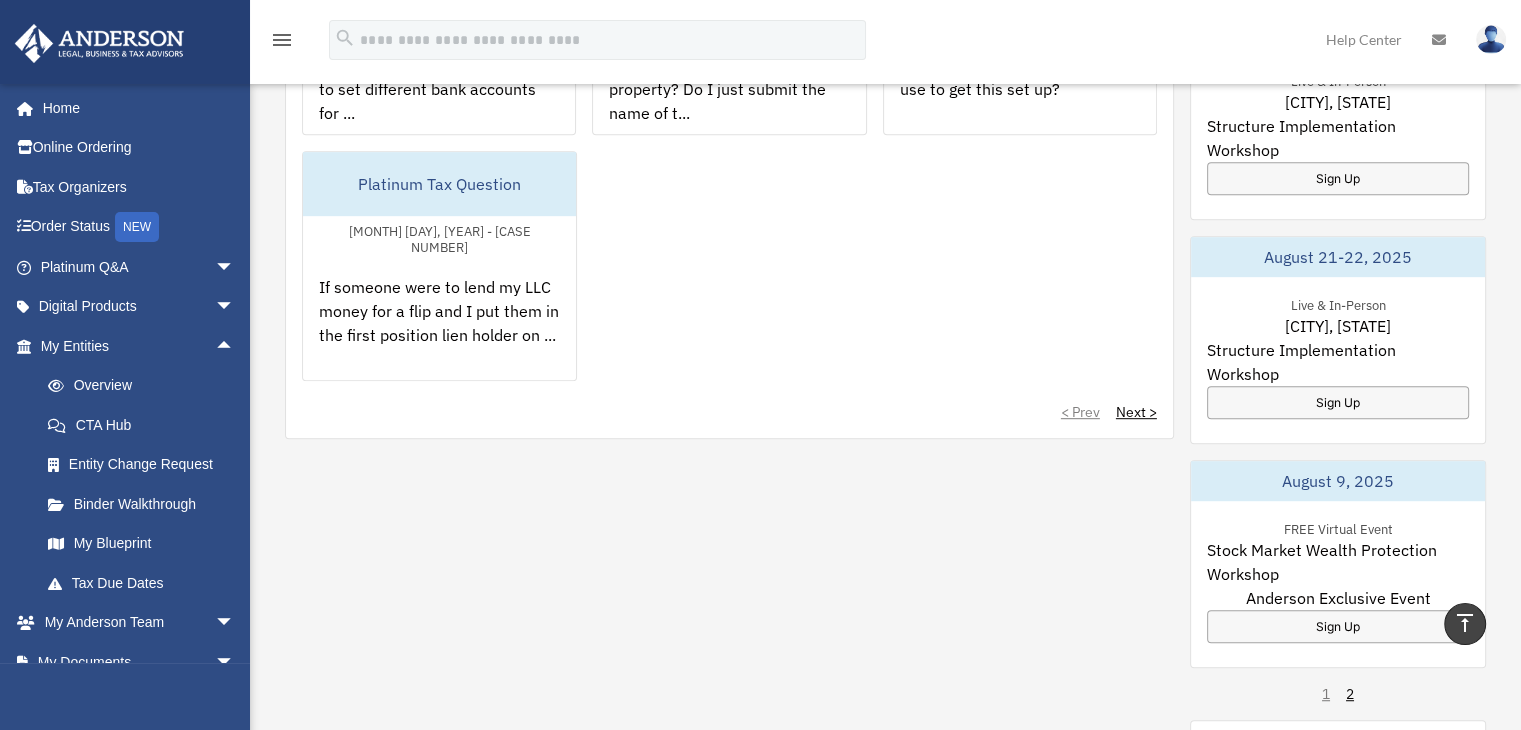 scroll, scrollTop: 1076, scrollLeft: 0, axis: vertical 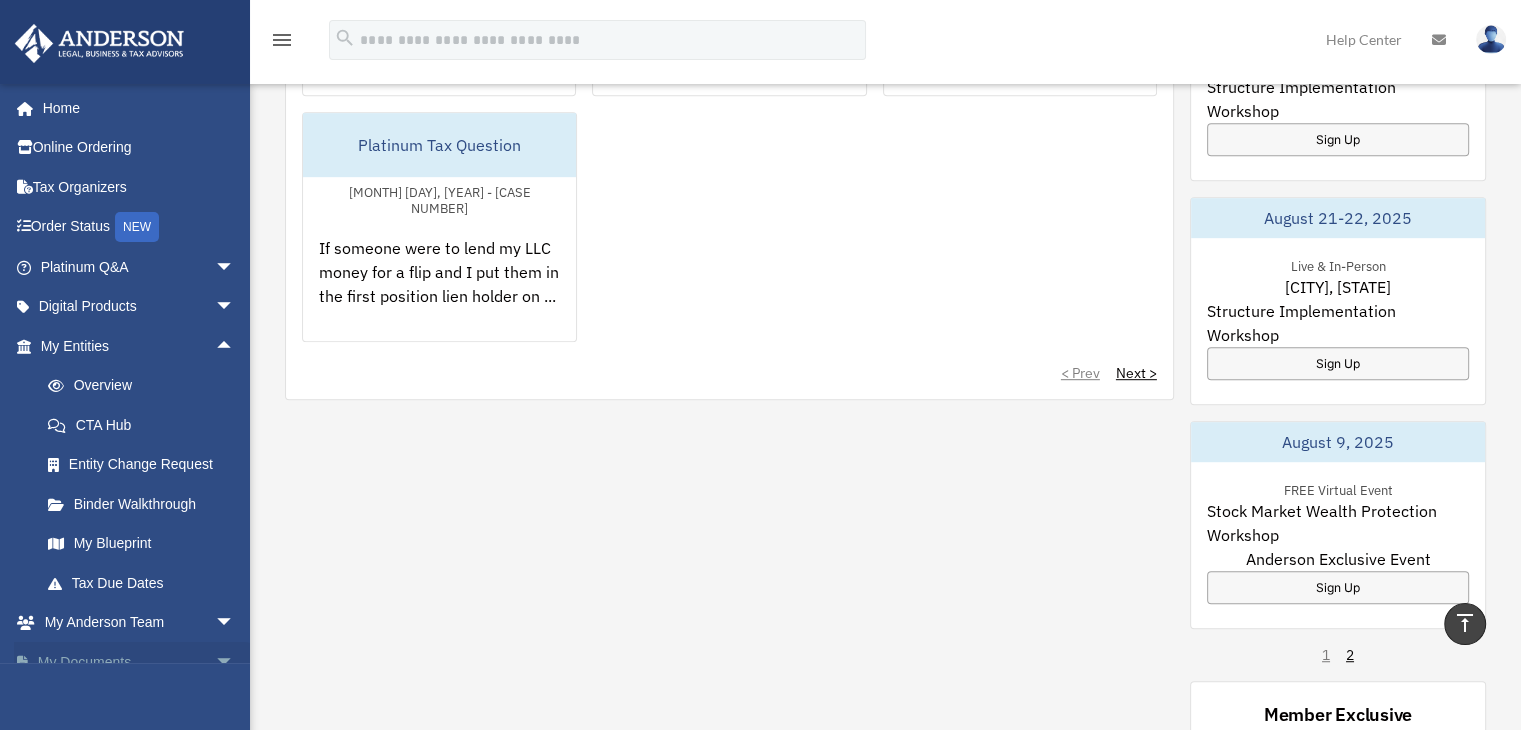 click on "My Documents arrow_drop_down" at bounding box center [139, 662] 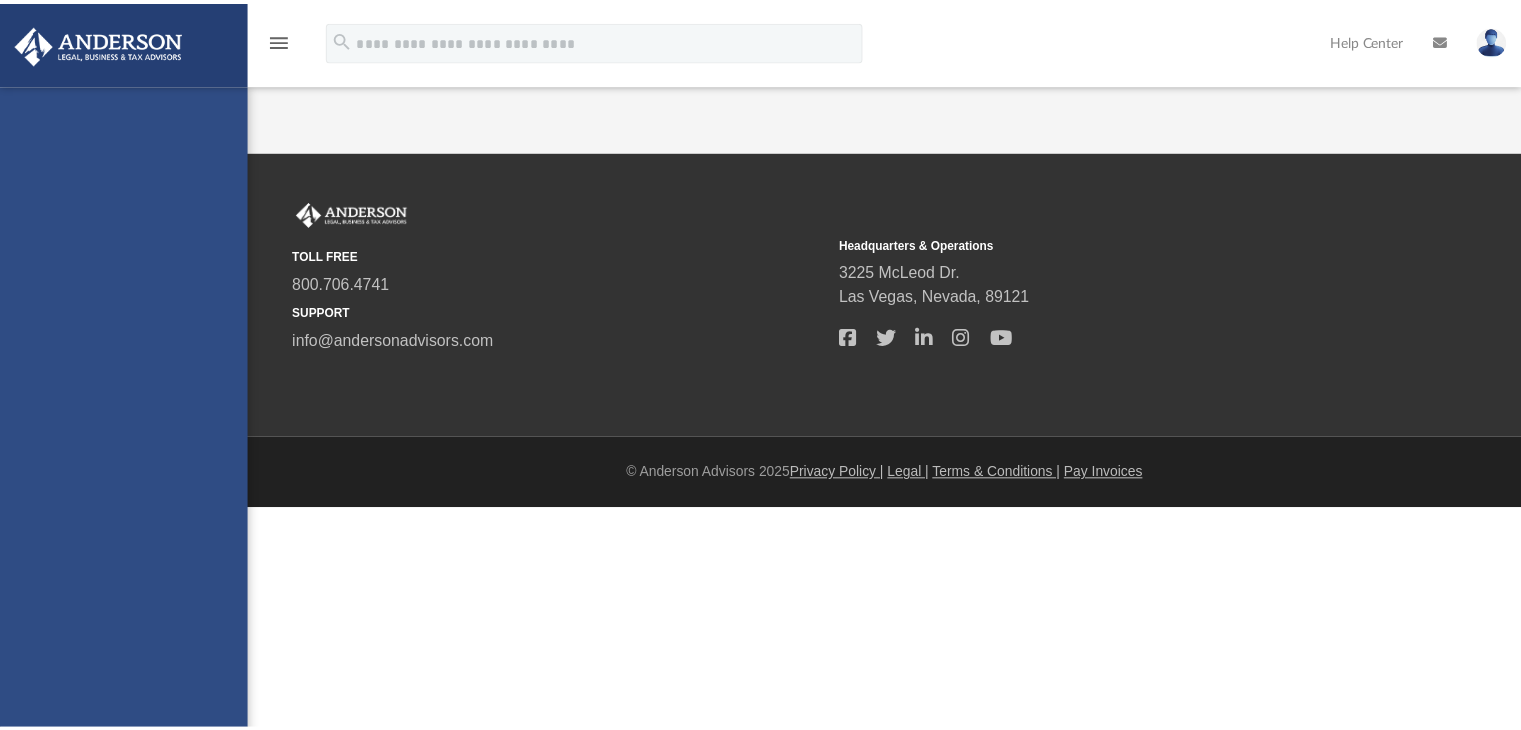 scroll, scrollTop: 0, scrollLeft: 0, axis: both 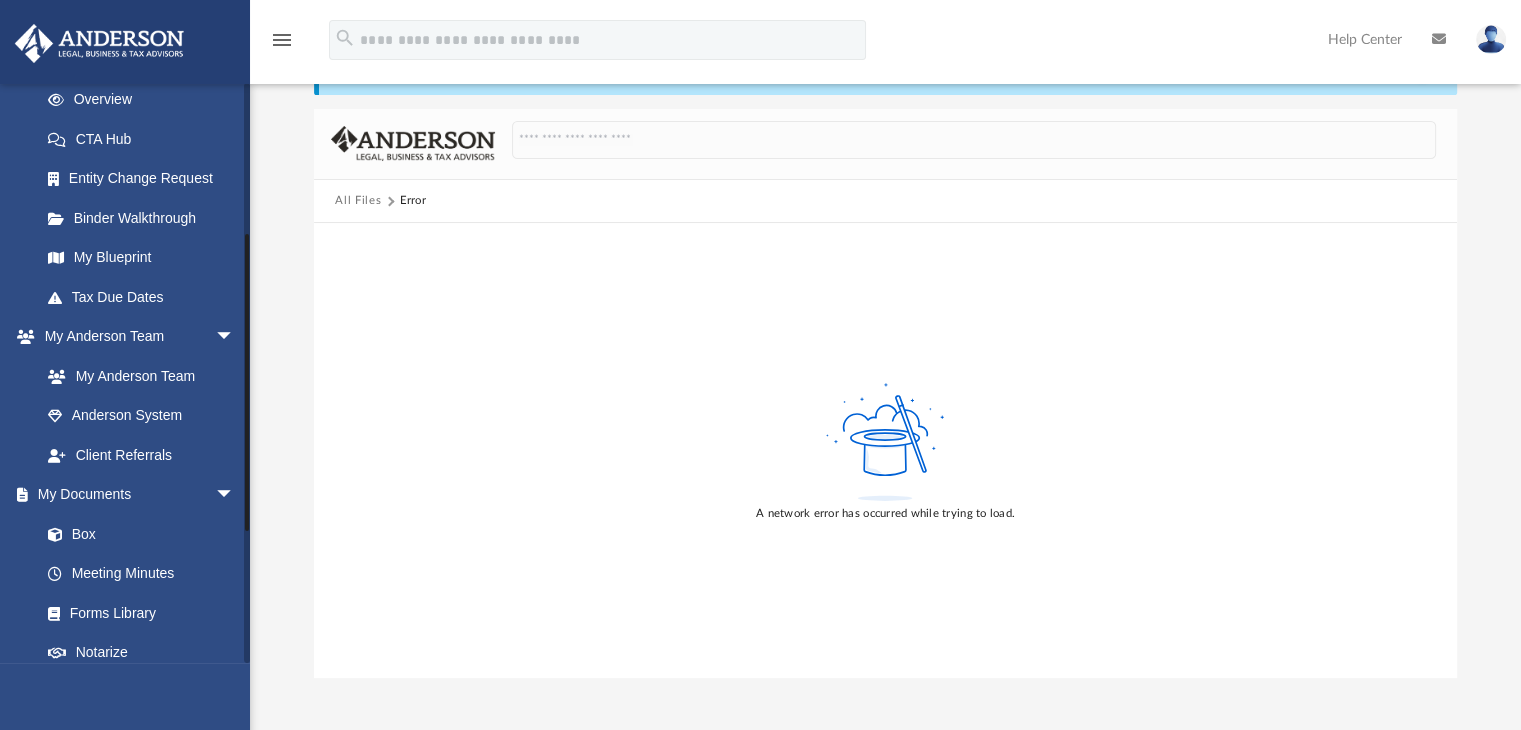 drag, startPoint x: 245, startPoint y: 129, endPoint x: 252, endPoint y: 281, distance: 152.1611 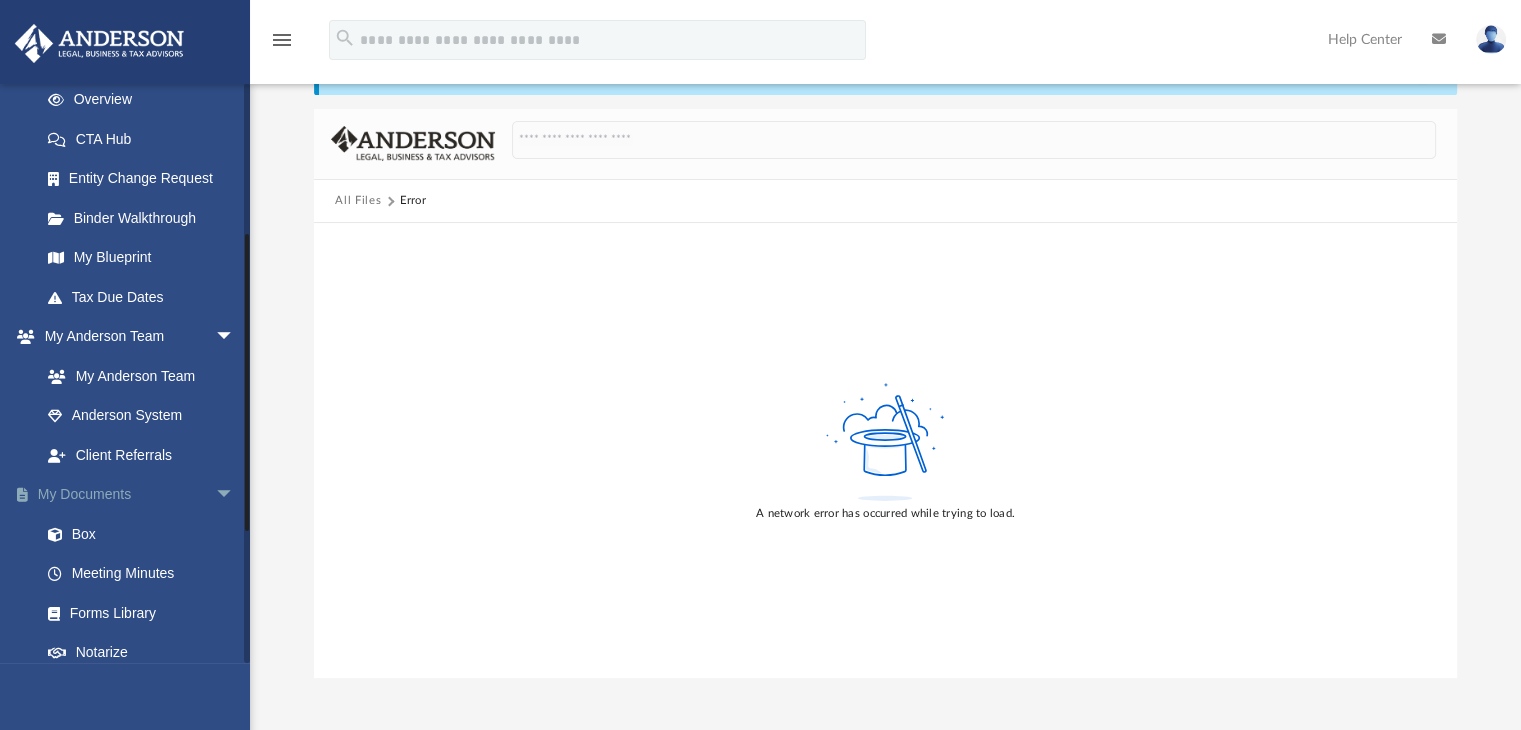 click on "My Documents arrow_drop_down" at bounding box center (139, 495) 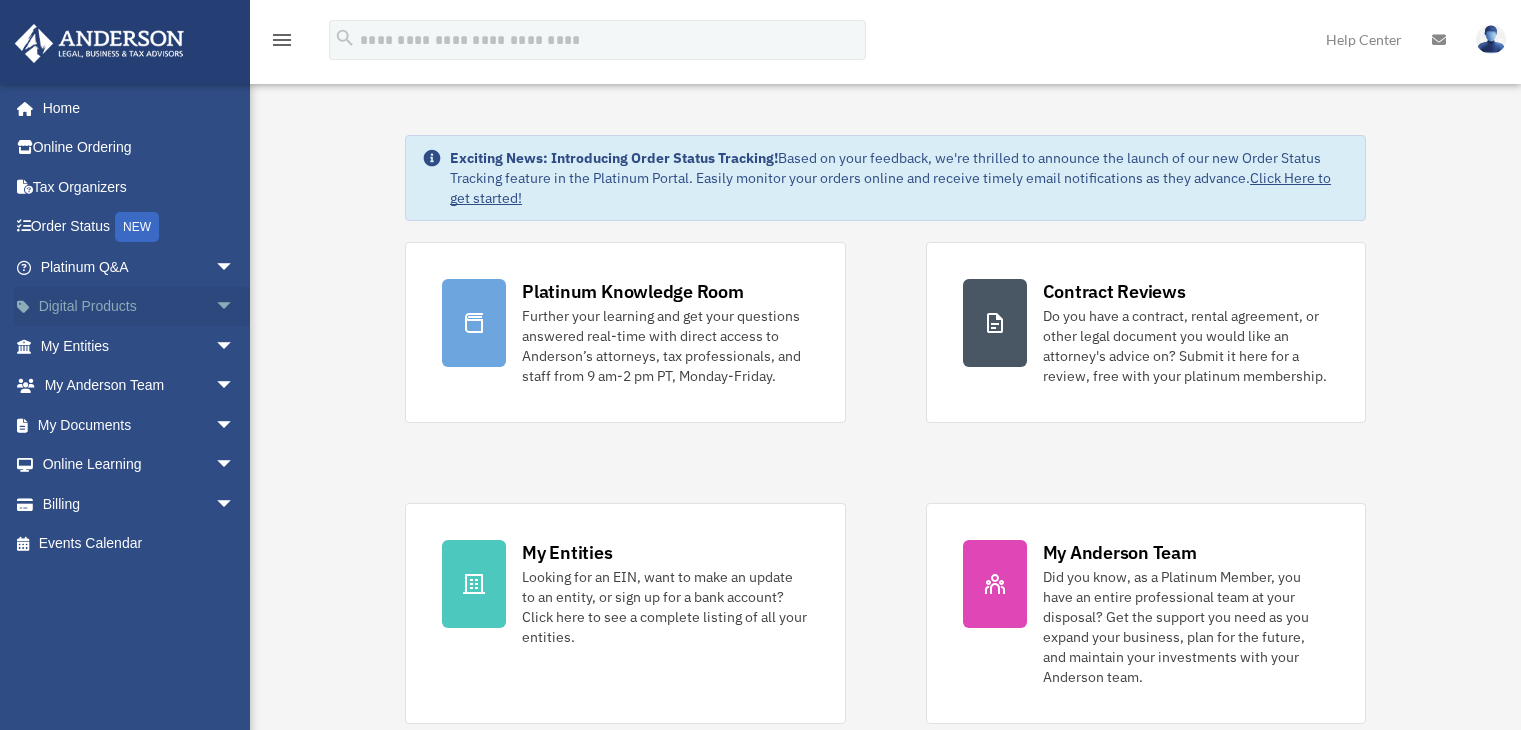 scroll, scrollTop: 0, scrollLeft: 0, axis: both 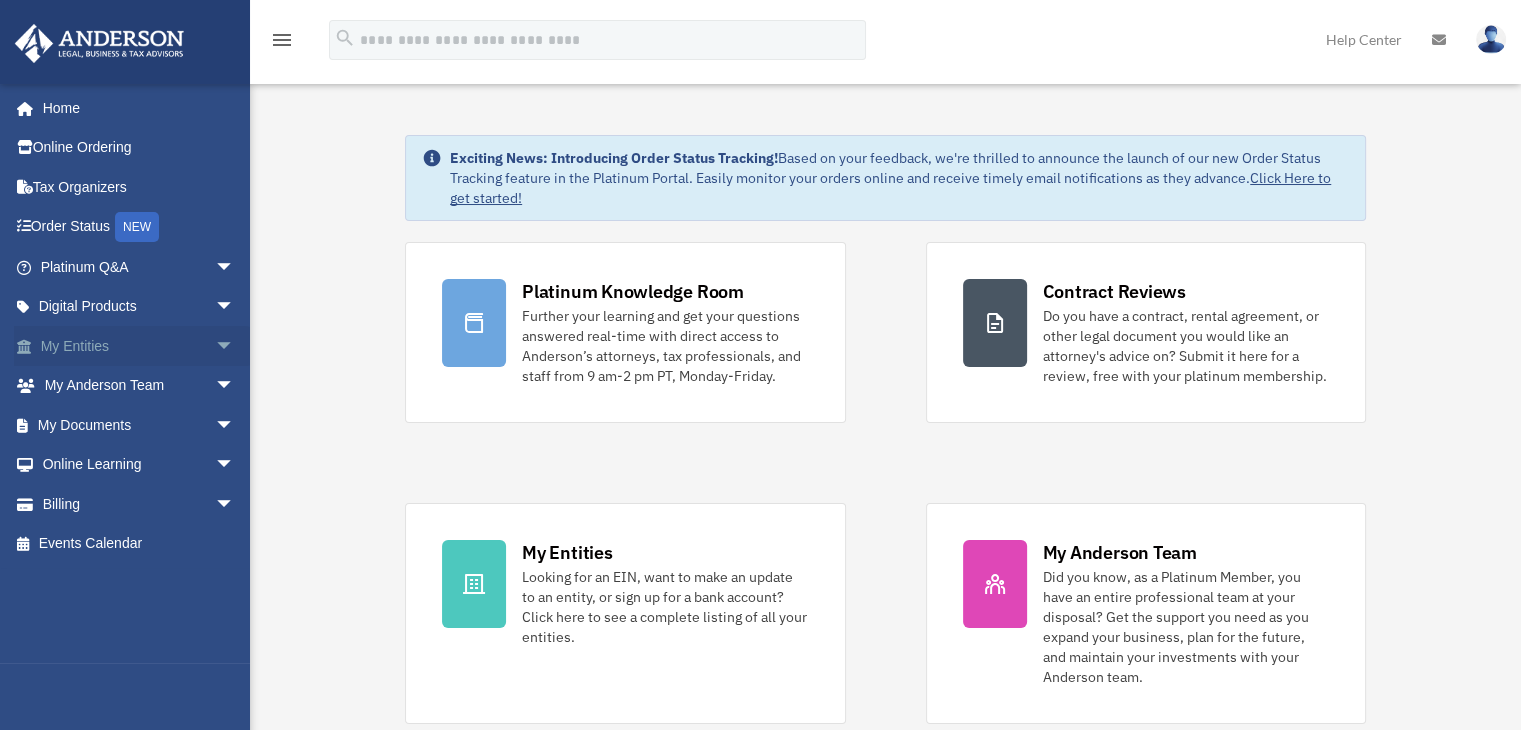 click on "My Entities arrow_drop_down" at bounding box center [139, 346] 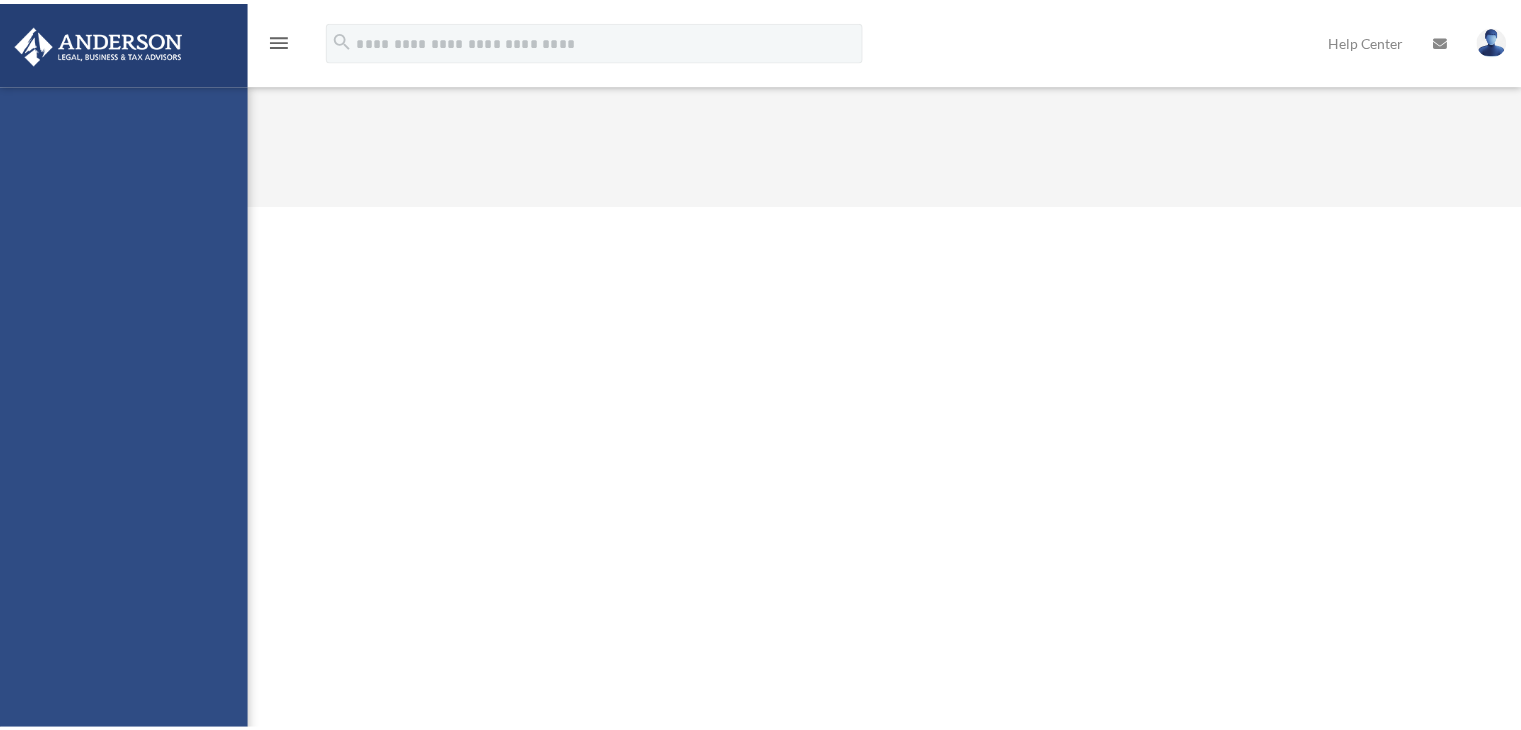 scroll, scrollTop: 0, scrollLeft: 0, axis: both 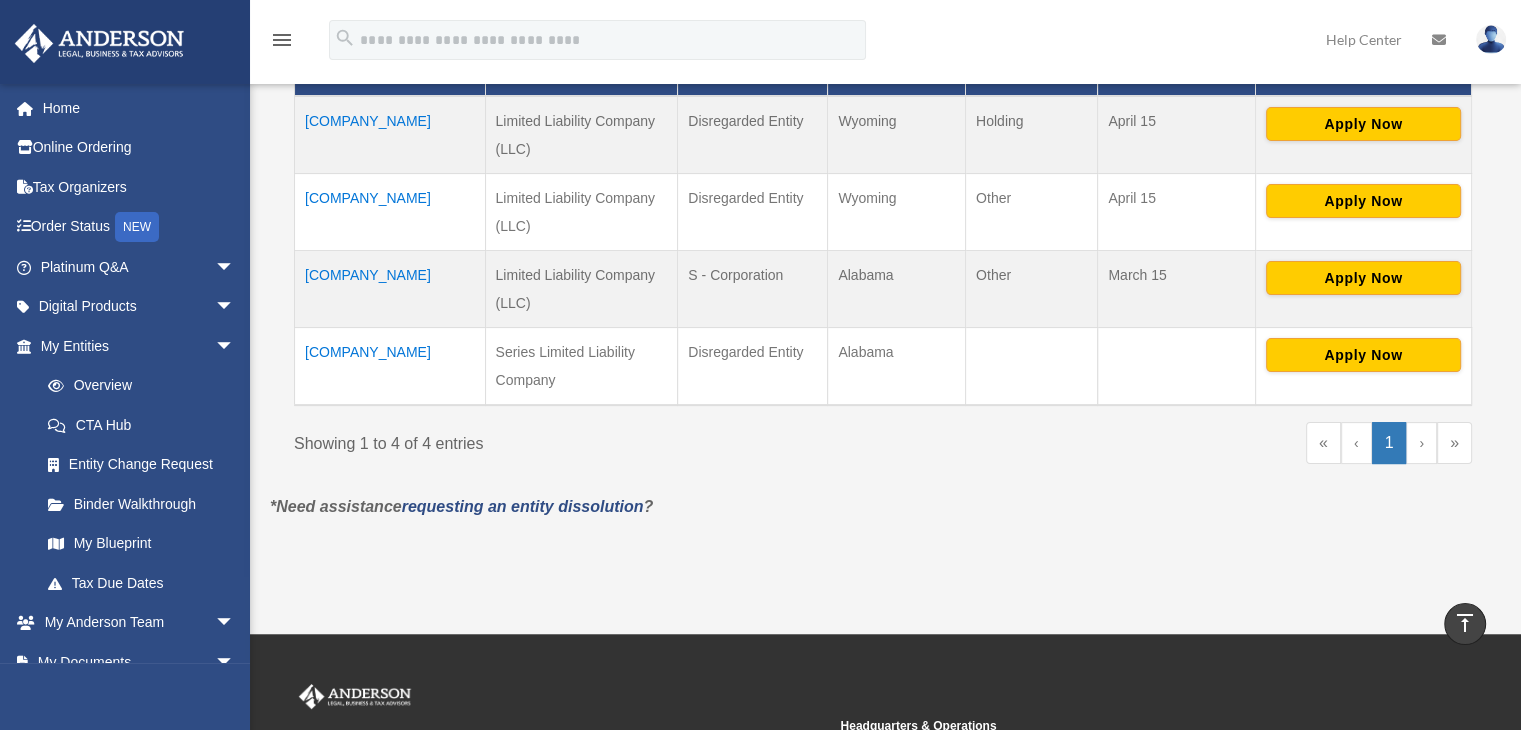 click on "ValueVillas, LLC" at bounding box center [390, 366] 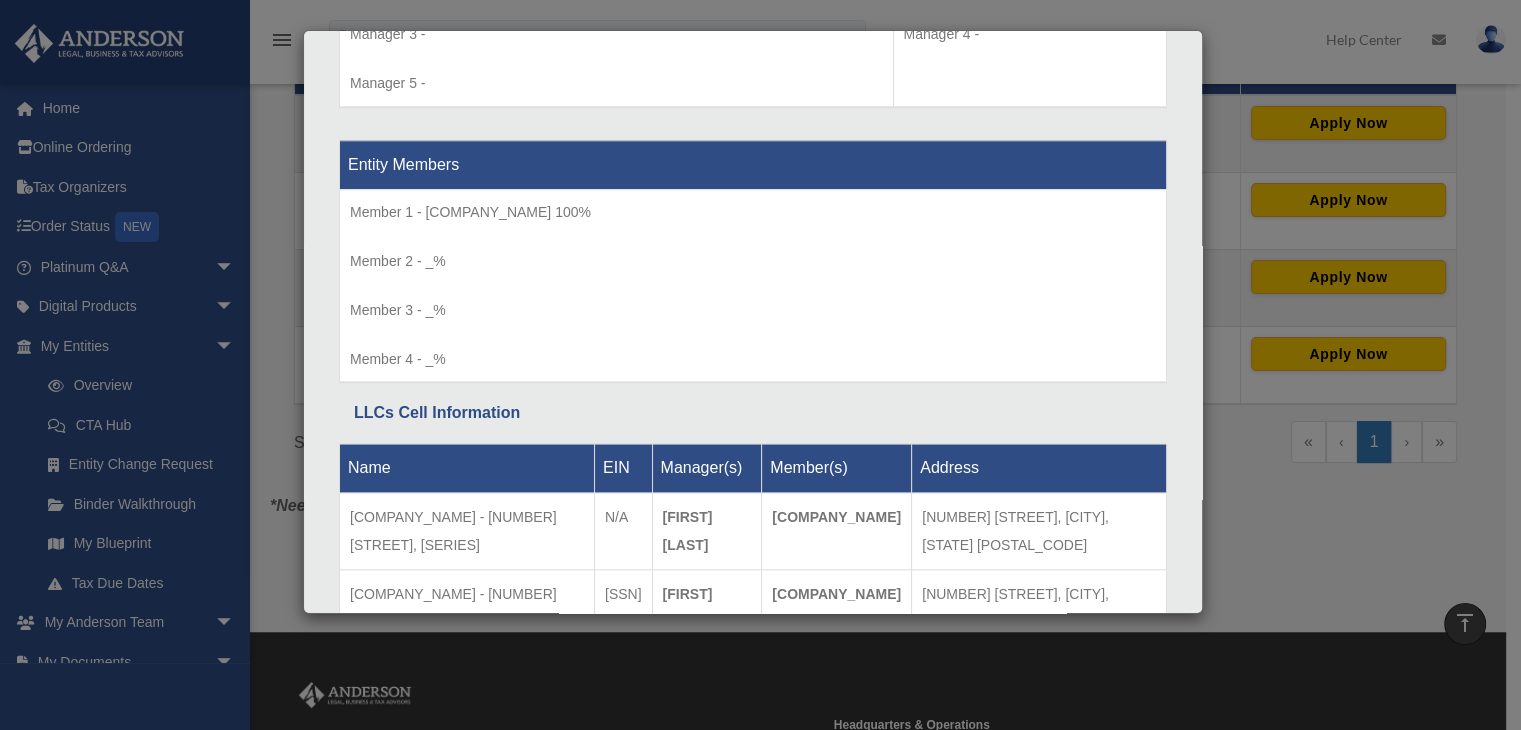 scroll, scrollTop: 2125, scrollLeft: 0, axis: vertical 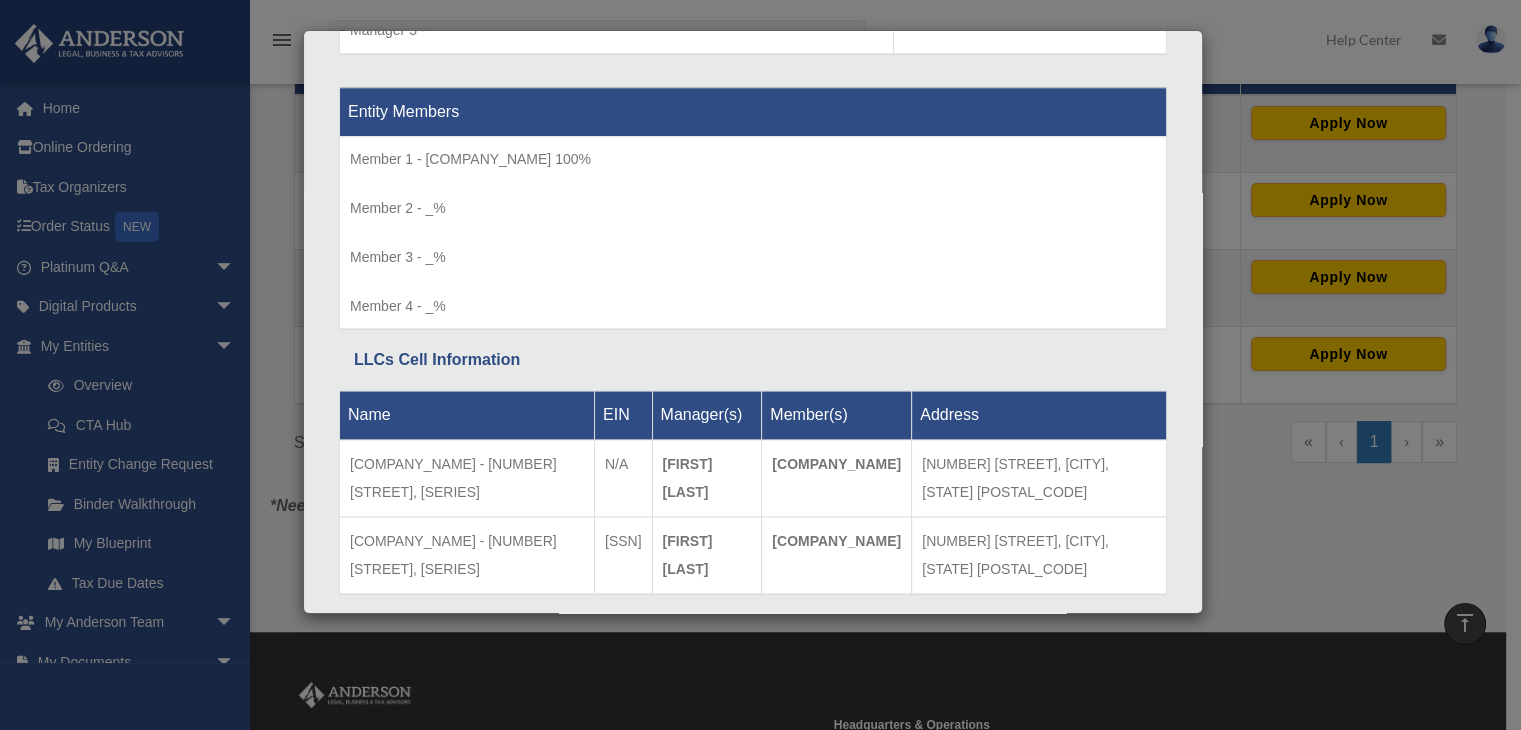 click on "[COMPANY_NAME] - [NUMBER] [STREET], Protected Series" at bounding box center (467, 556) 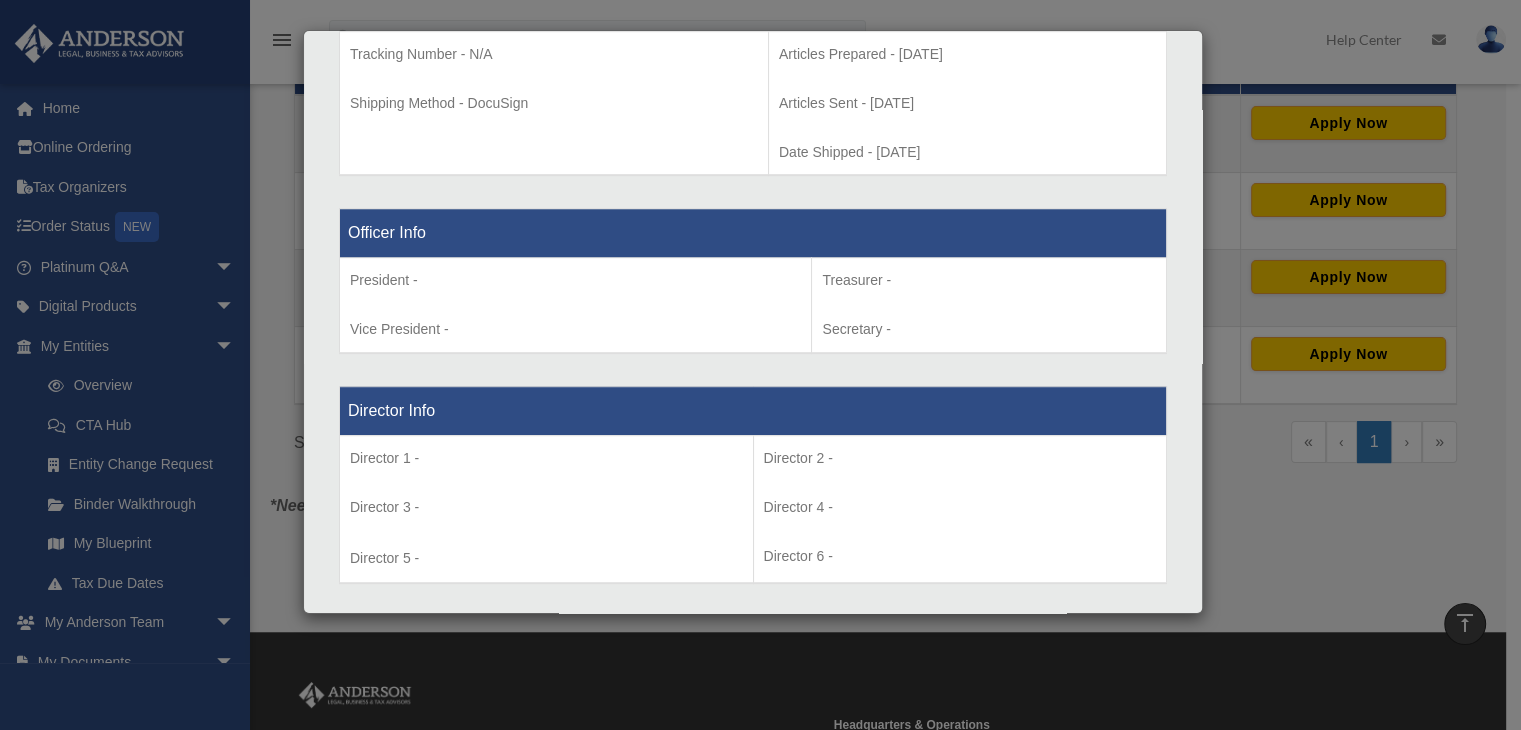 scroll, scrollTop: 1099, scrollLeft: 0, axis: vertical 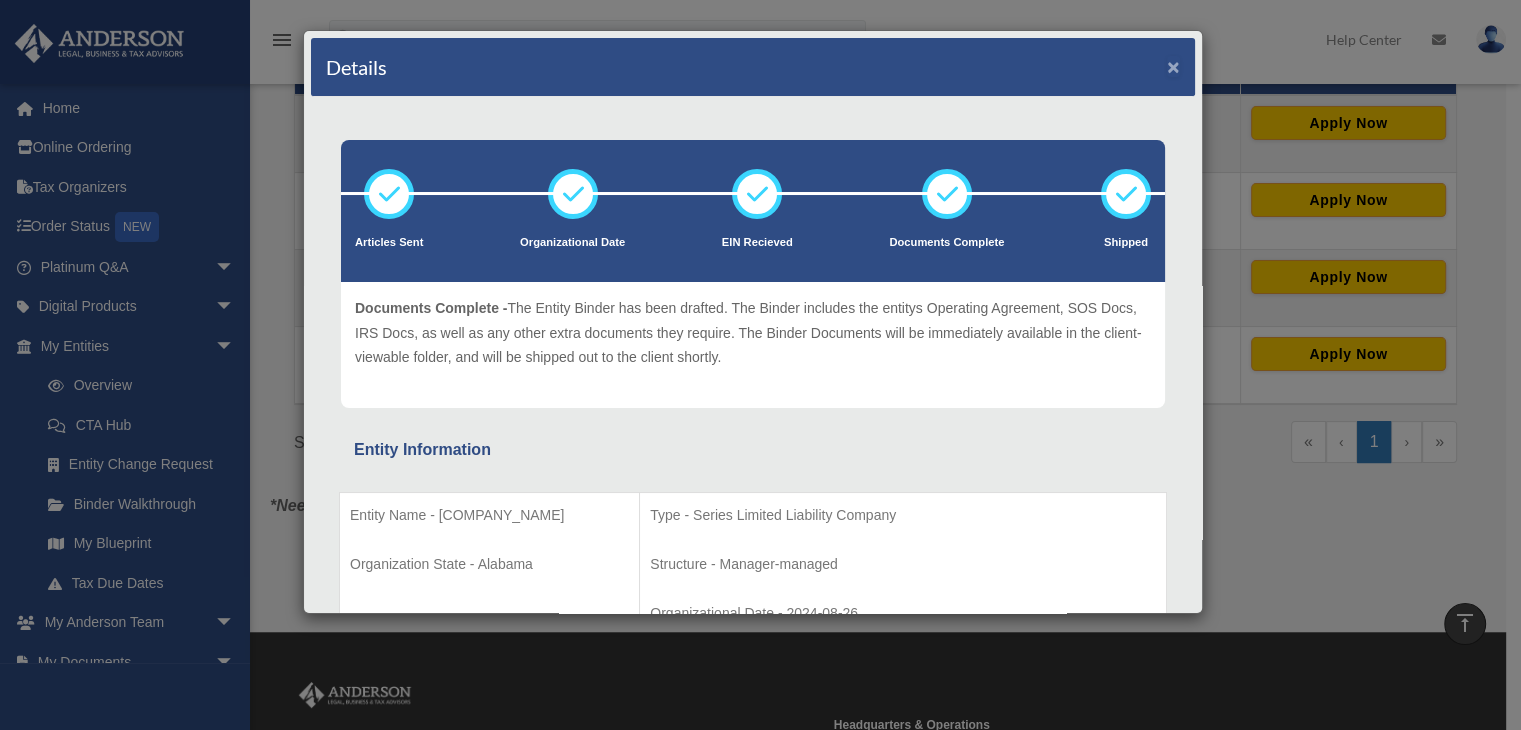 click on "×" at bounding box center [1173, 66] 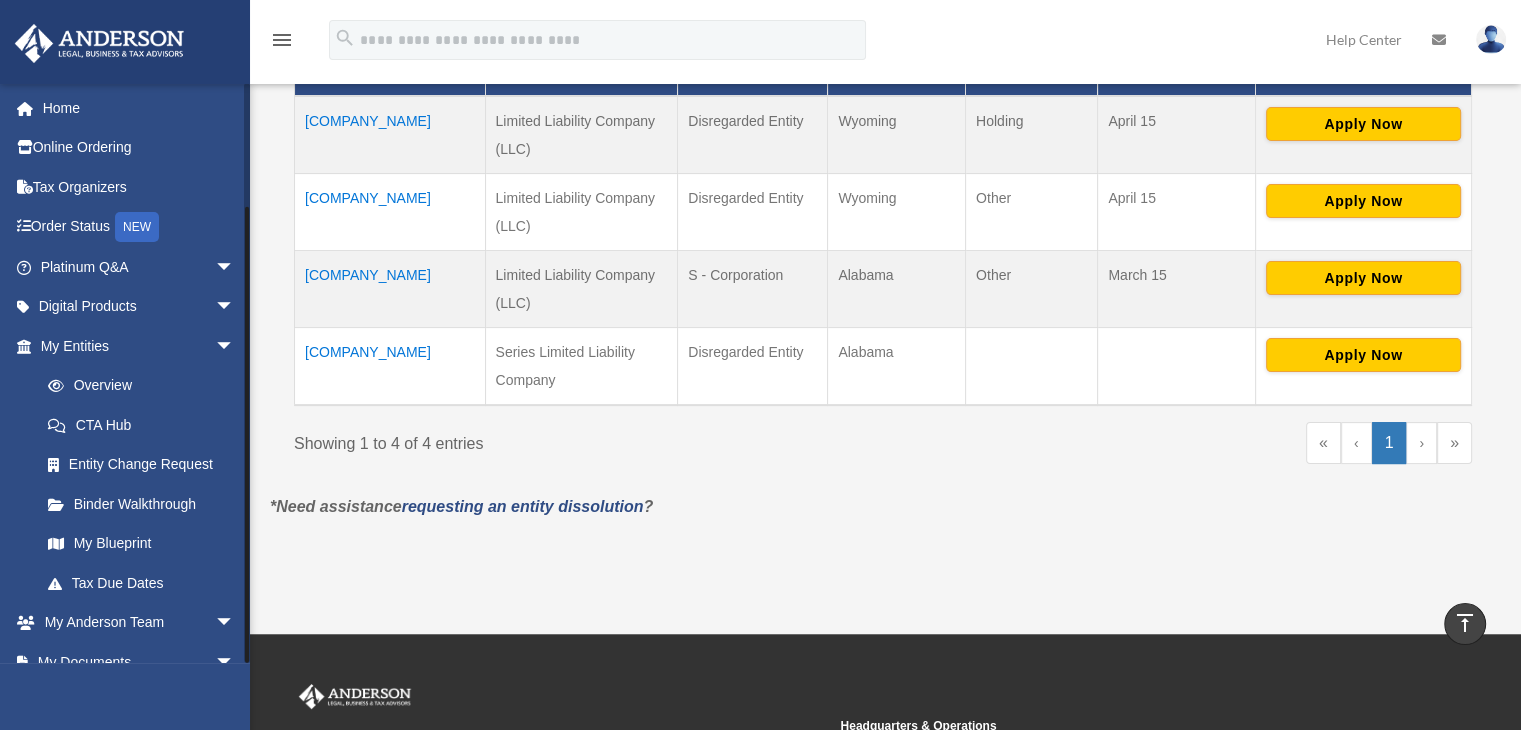scroll, scrollTop: 141, scrollLeft: 0, axis: vertical 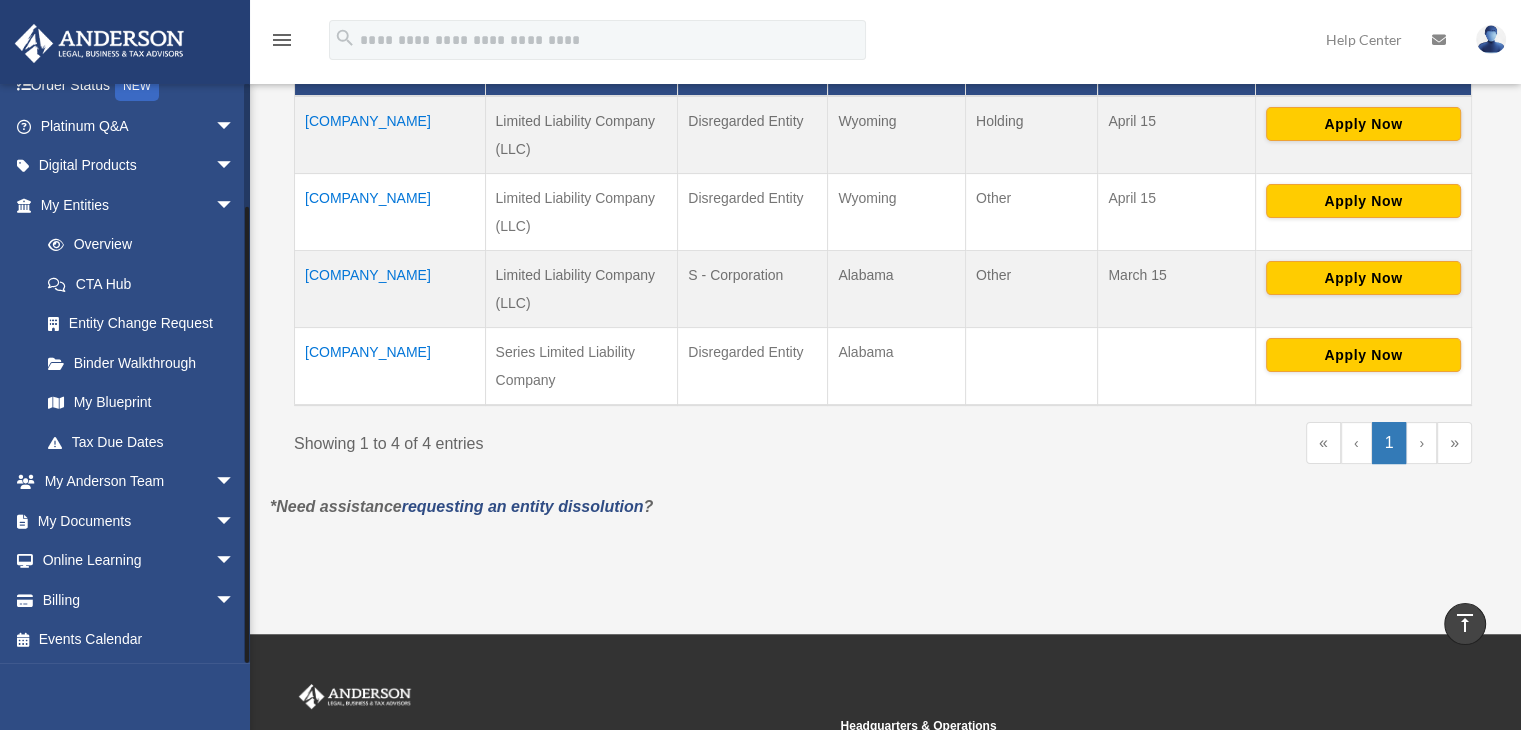 drag, startPoint x: 246, startPoint y: 649, endPoint x: 248, endPoint y: 678, distance: 29.068884 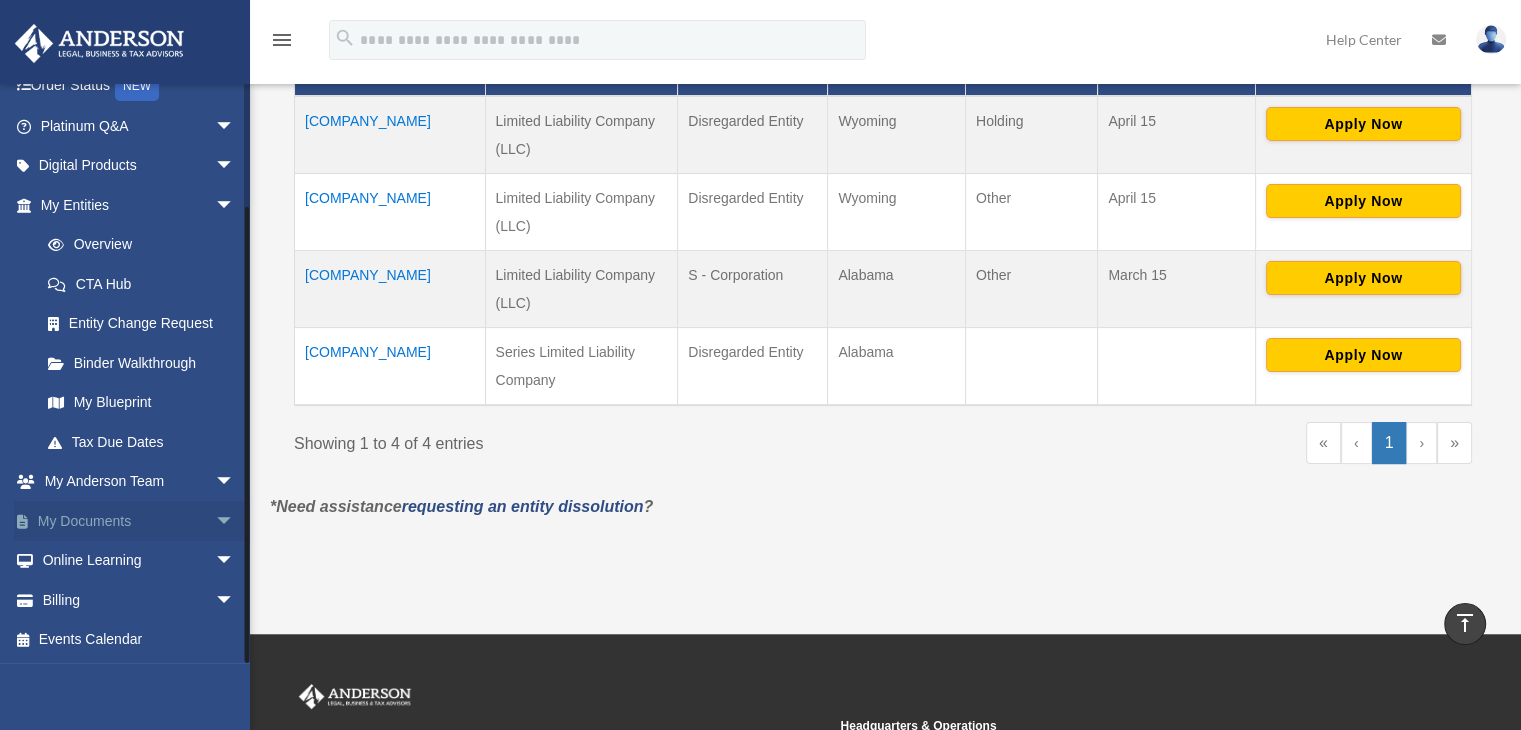 click on "arrow_drop_down" at bounding box center [235, 521] 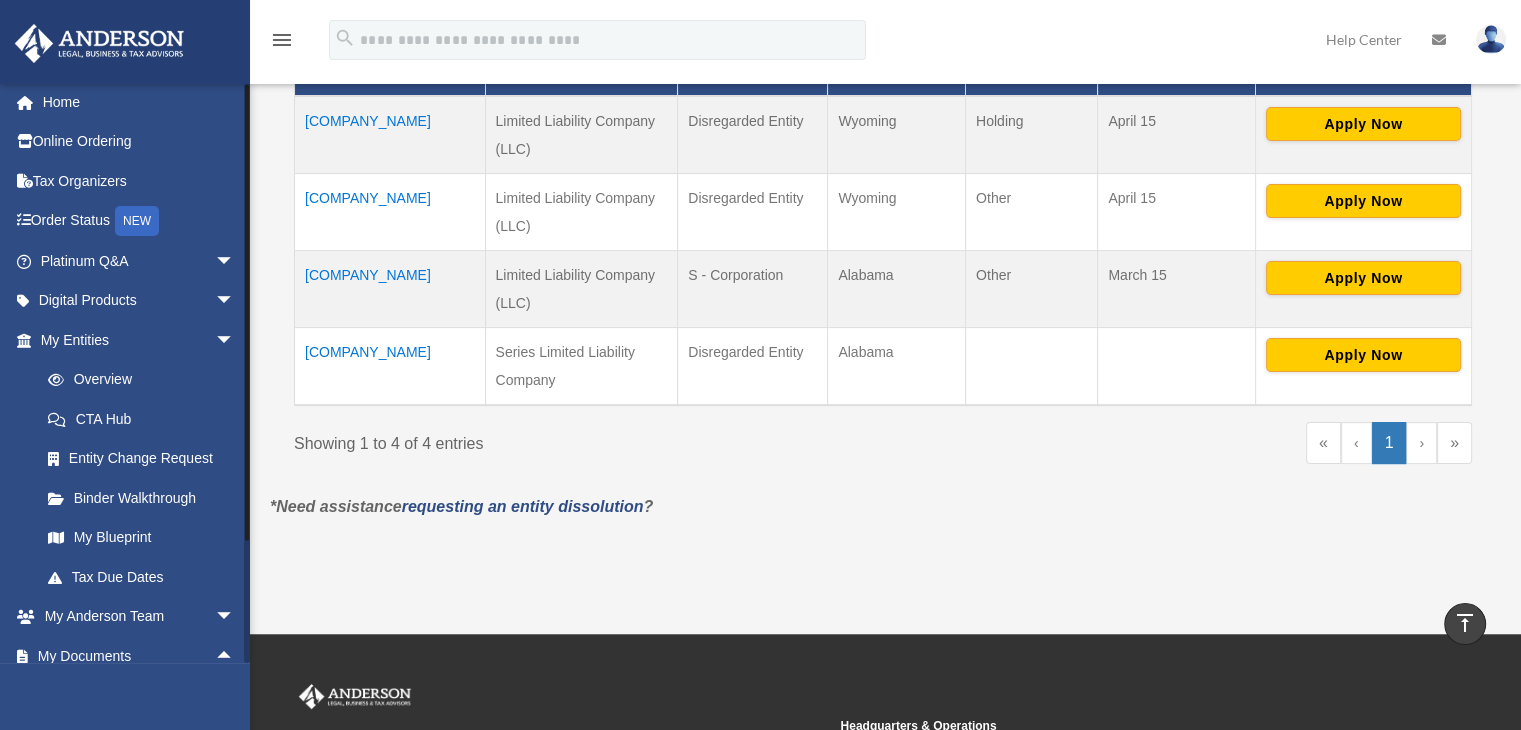 scroll, scrollTop: 0, scrollLeft: 0, axis: both 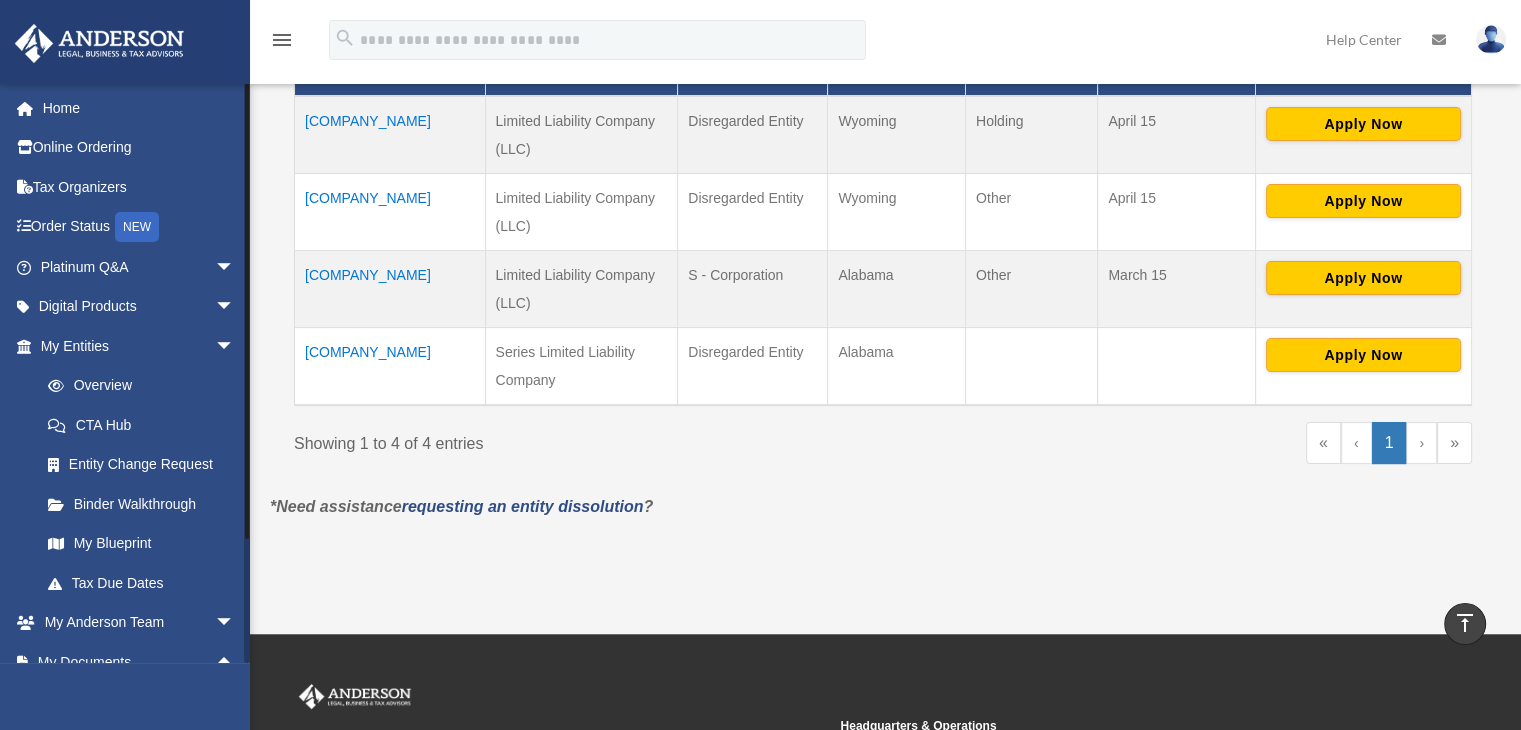drag, startPoint x: 247, startPoint y: 229, endPoint x: 257, endPoint y: 83, distance: 146.34207 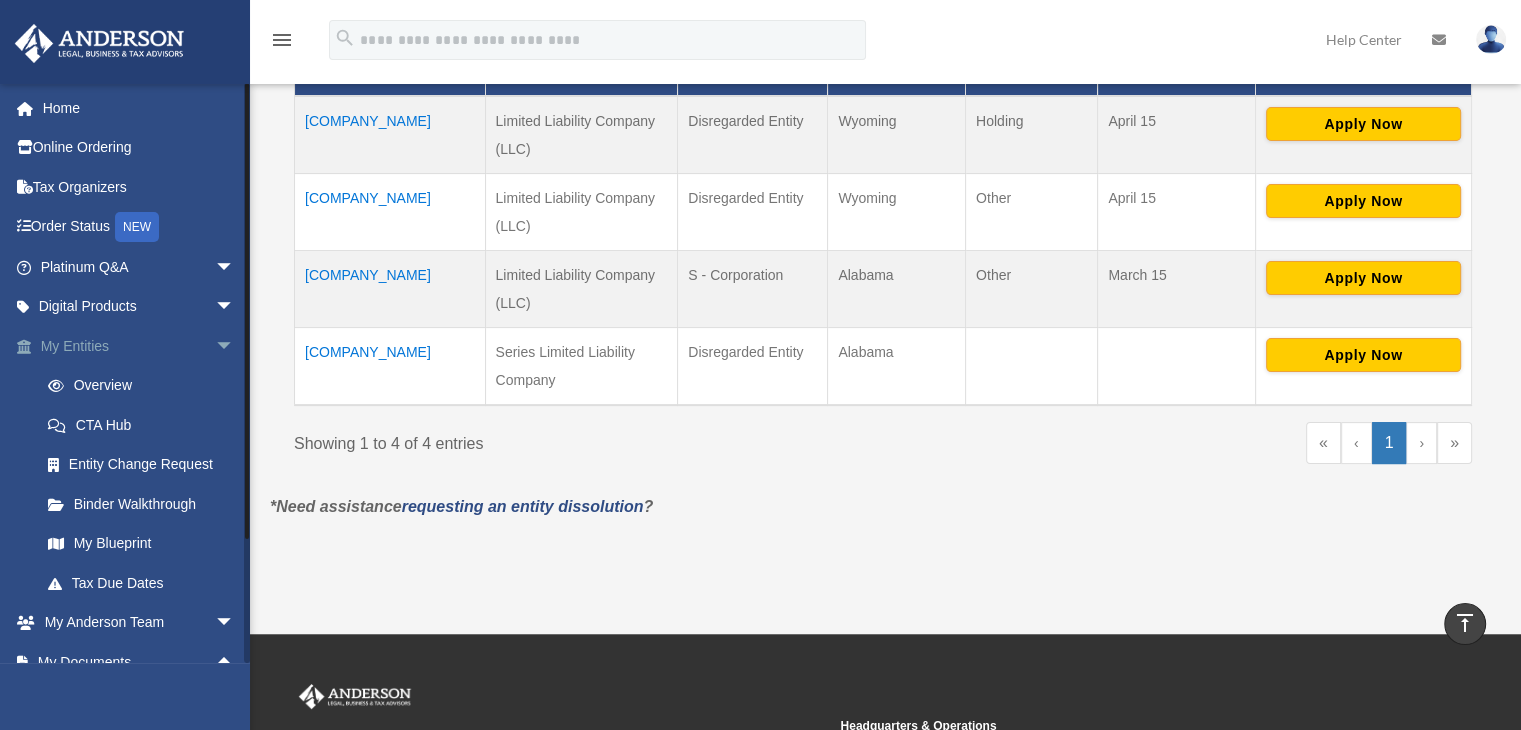 click on "arrow_drop_down" at bounding box center (235, 346) 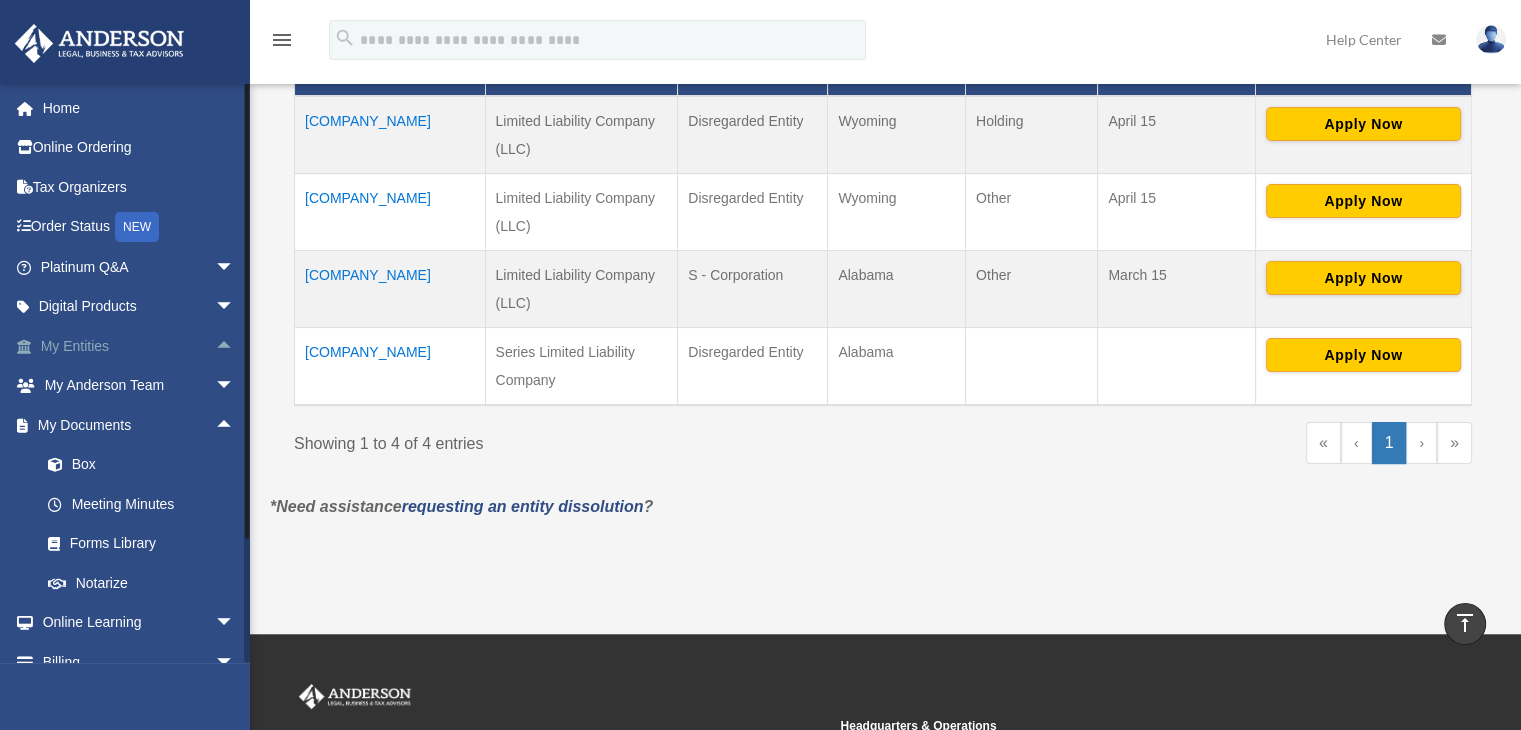 click on "arrow_drop_up" at bounding box center [235, 346] 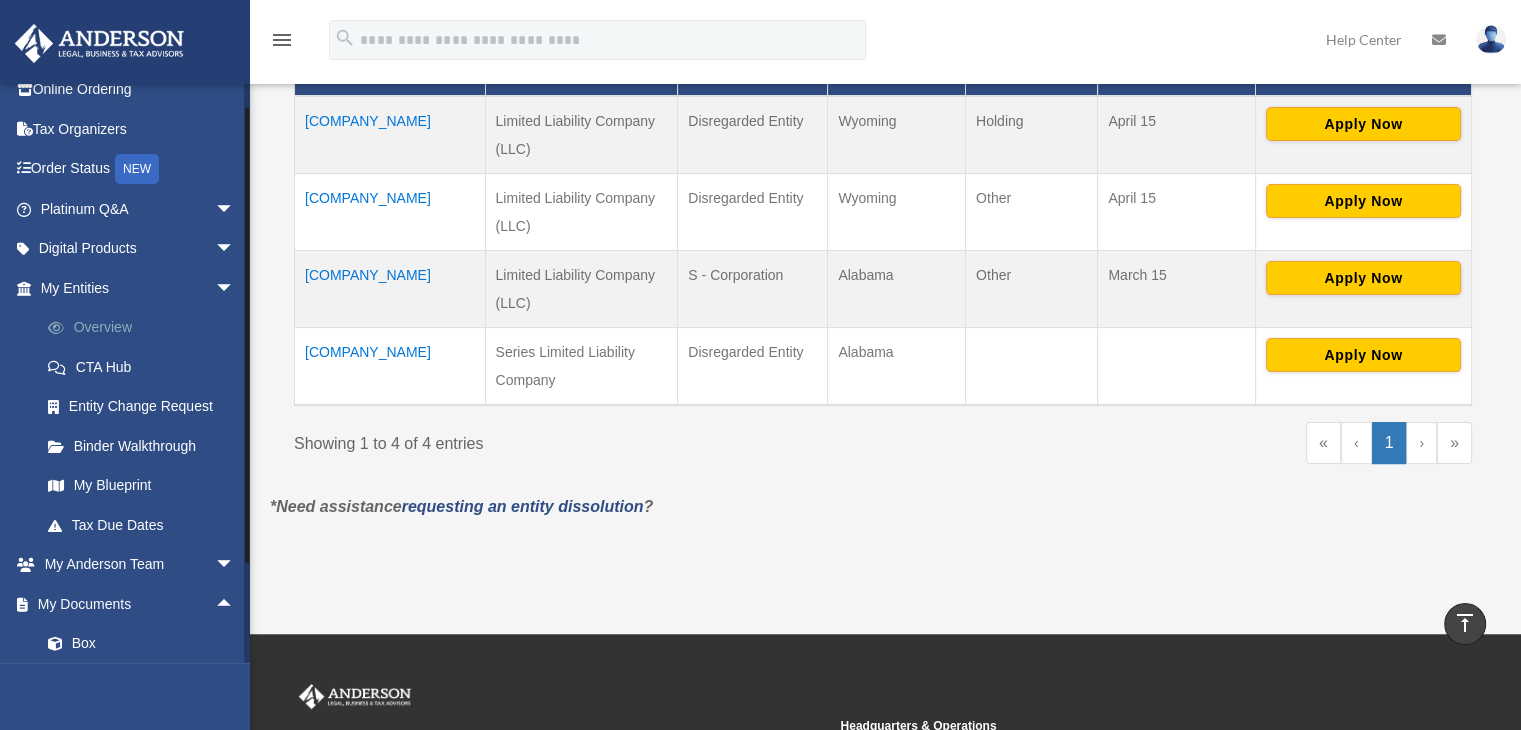 scroll, scrollTop: 0, scrollLeft: 0, axis: both 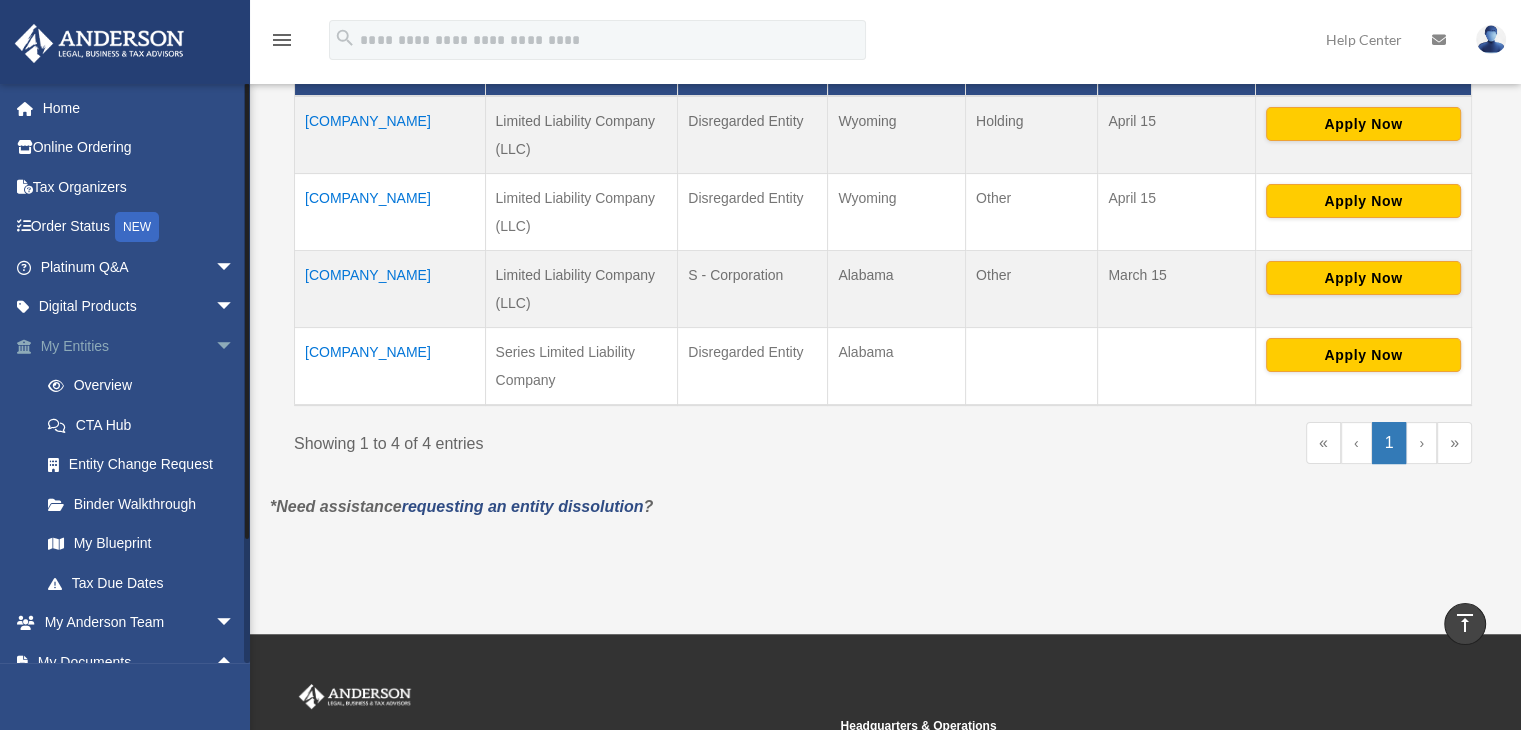 drag, startPoint x: 246, startPoint y: 407, endPoint x: 243, endPoint y: 355, distance: 52.086468 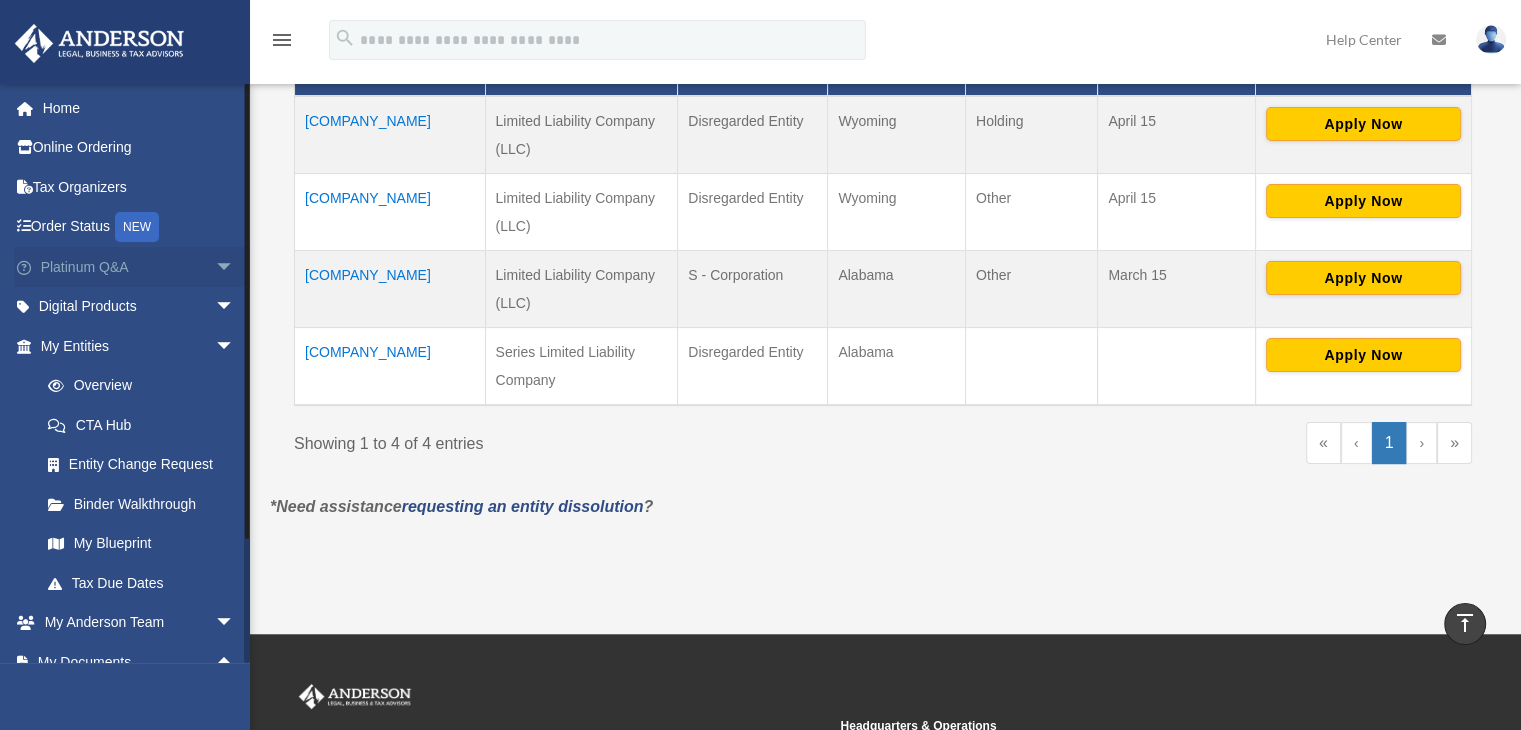 click on "arrow_drop_down" at bounding box center [235, 267] 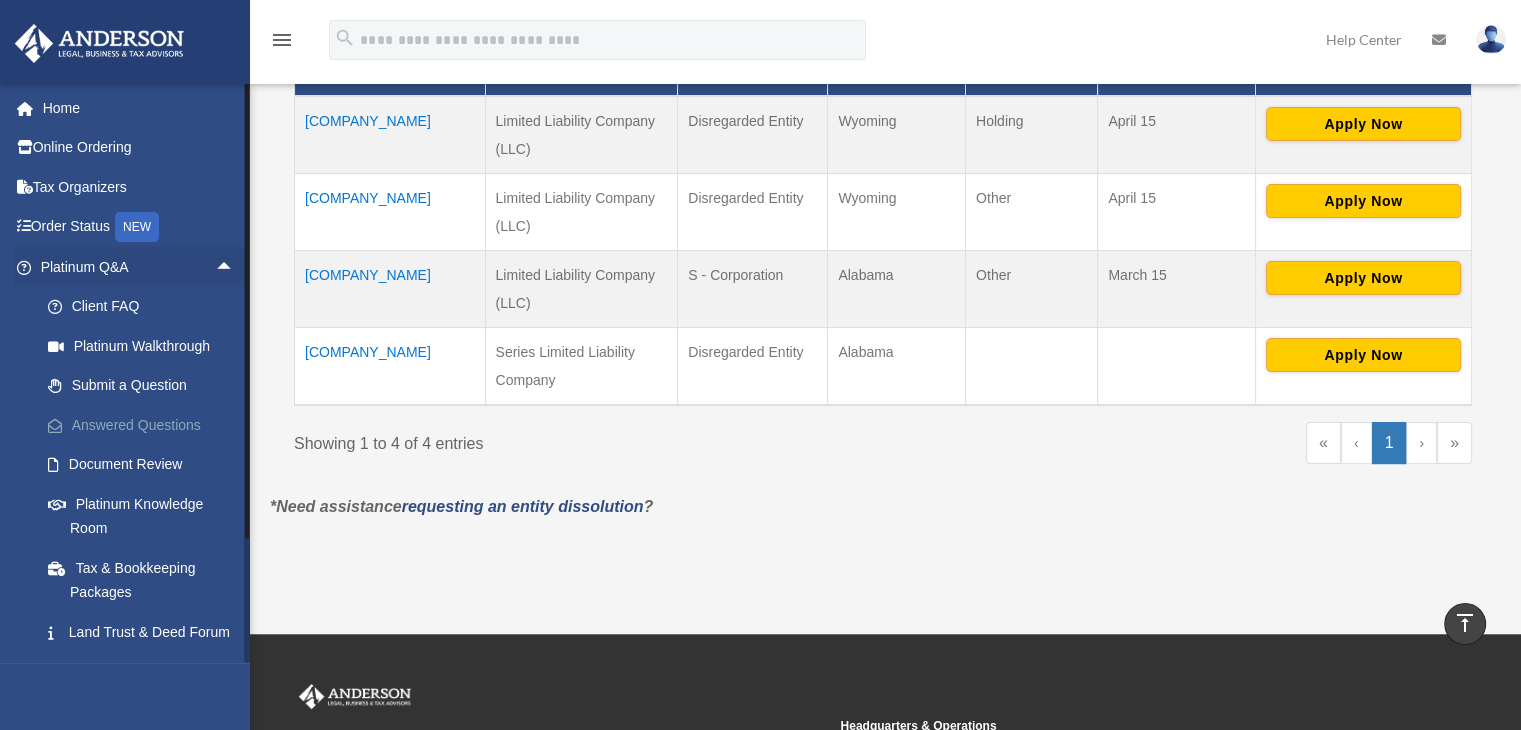click on "Answered Questions" at bounding box center [146, 425] 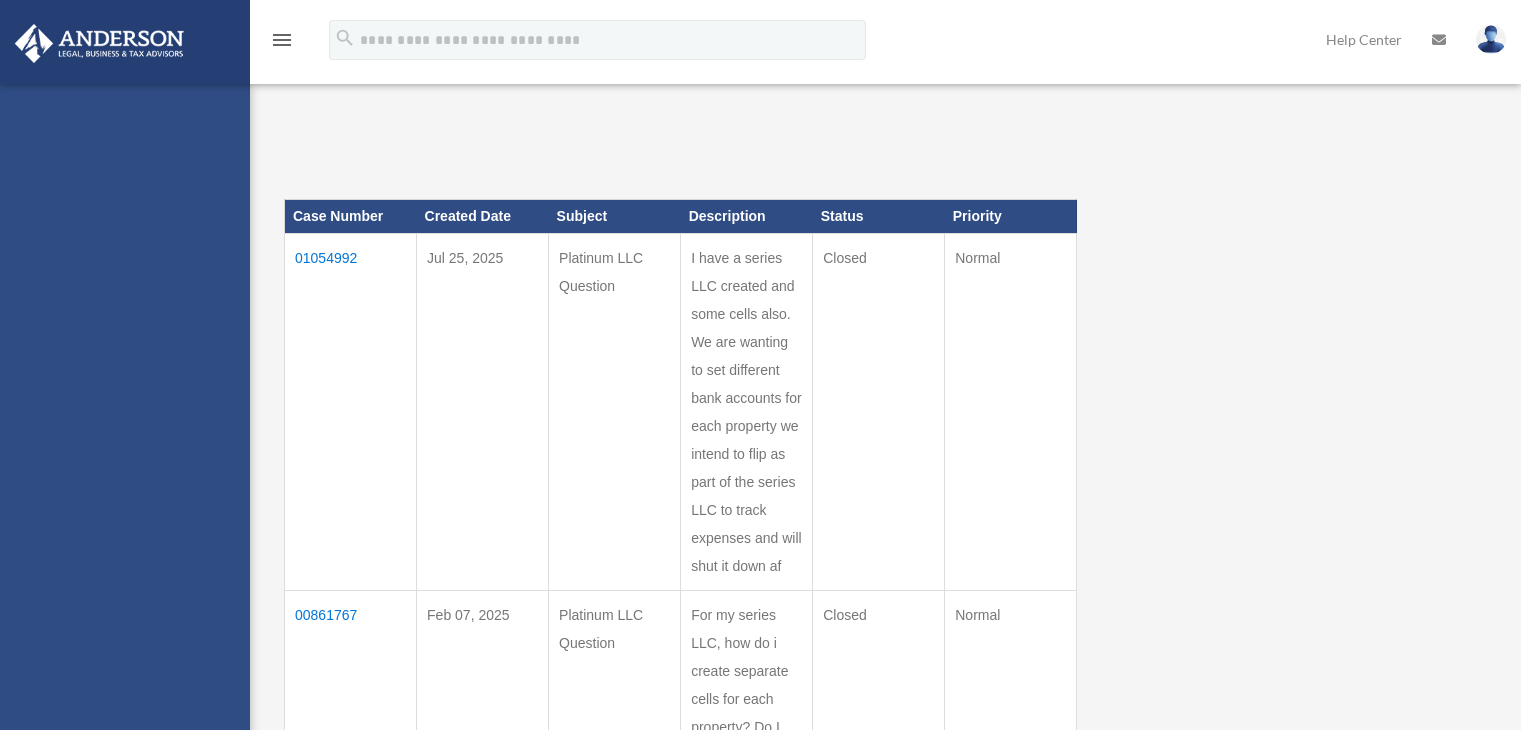 scroll, scrollTop: 0, scrollLeft: 0, axis: both 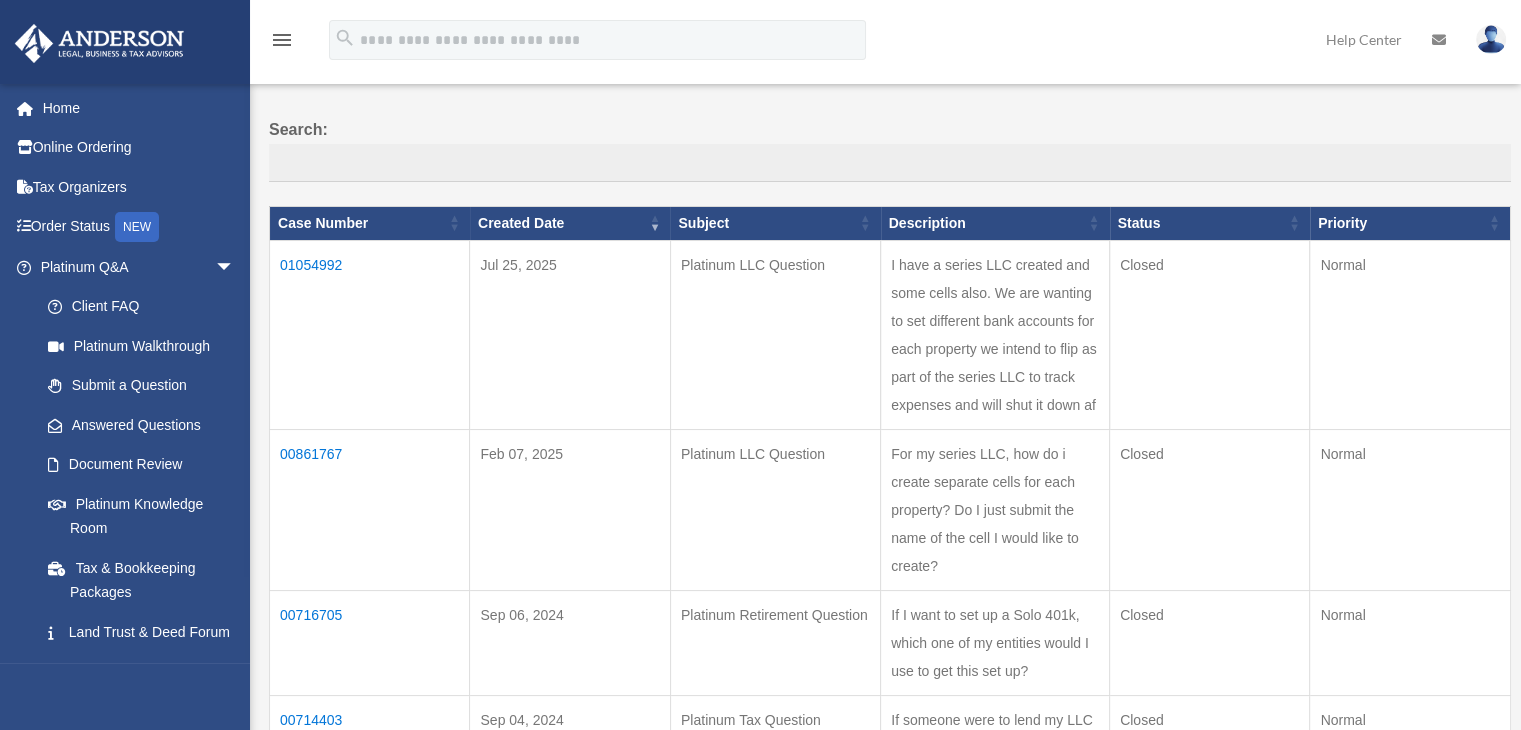 click on "01054992" at bounding box center (370, 334) 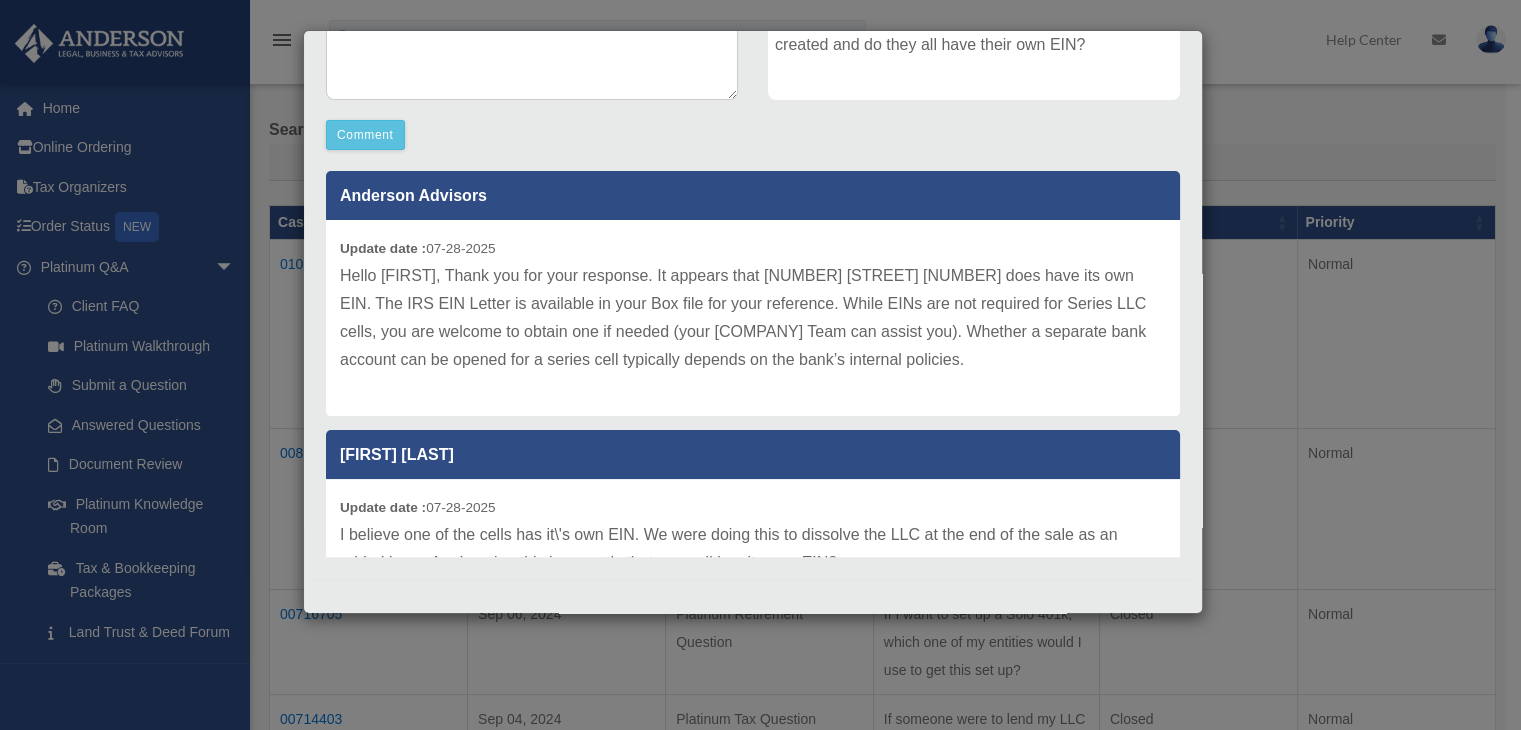 scroll, scrollTop: 523, scrollLeft: 0, axis: vertical 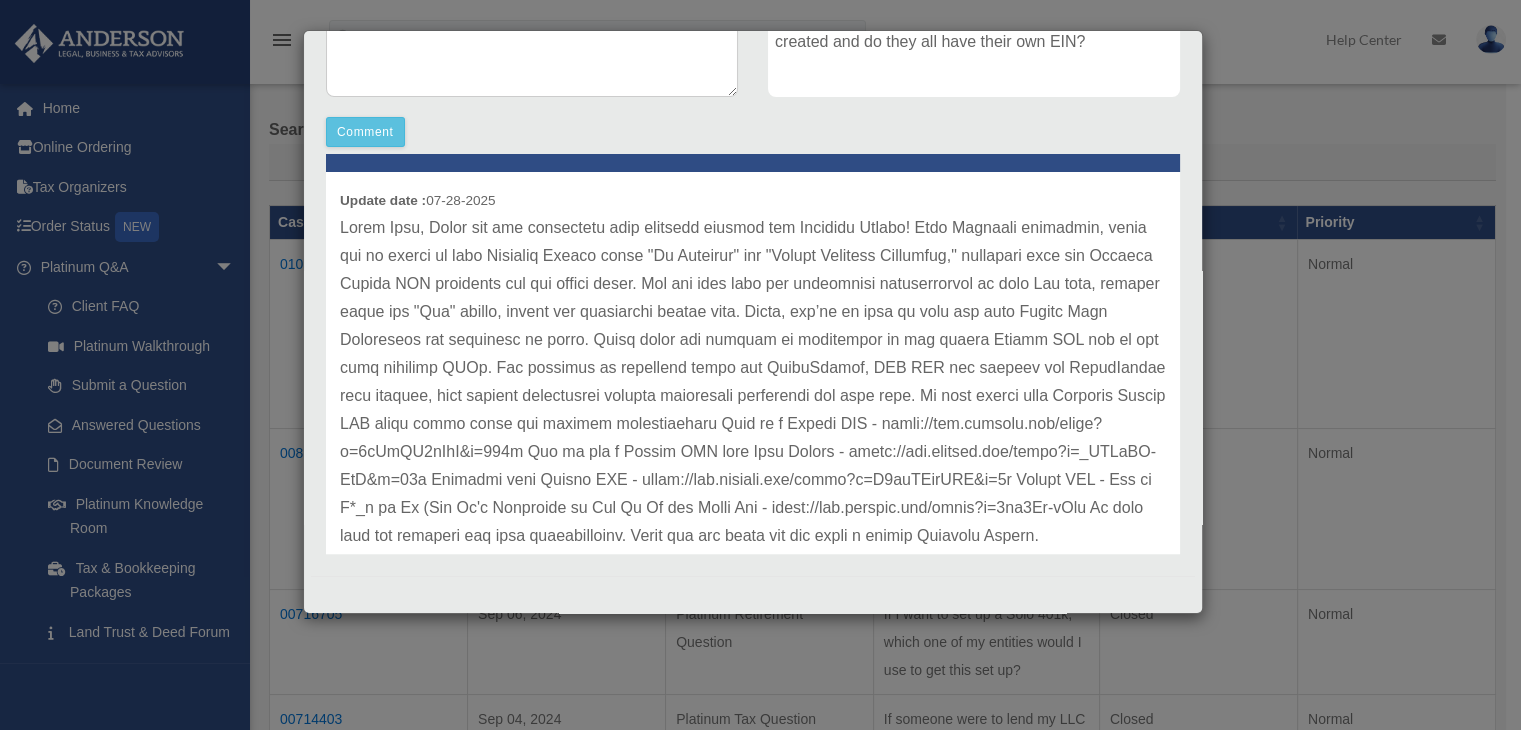 click on "Case Detail
×
Platinum LLC Question
Case Number
01054992
Created Date
July 25, 2025
Status
Closed
Comment   Comment" at bounding box center (760, 365) 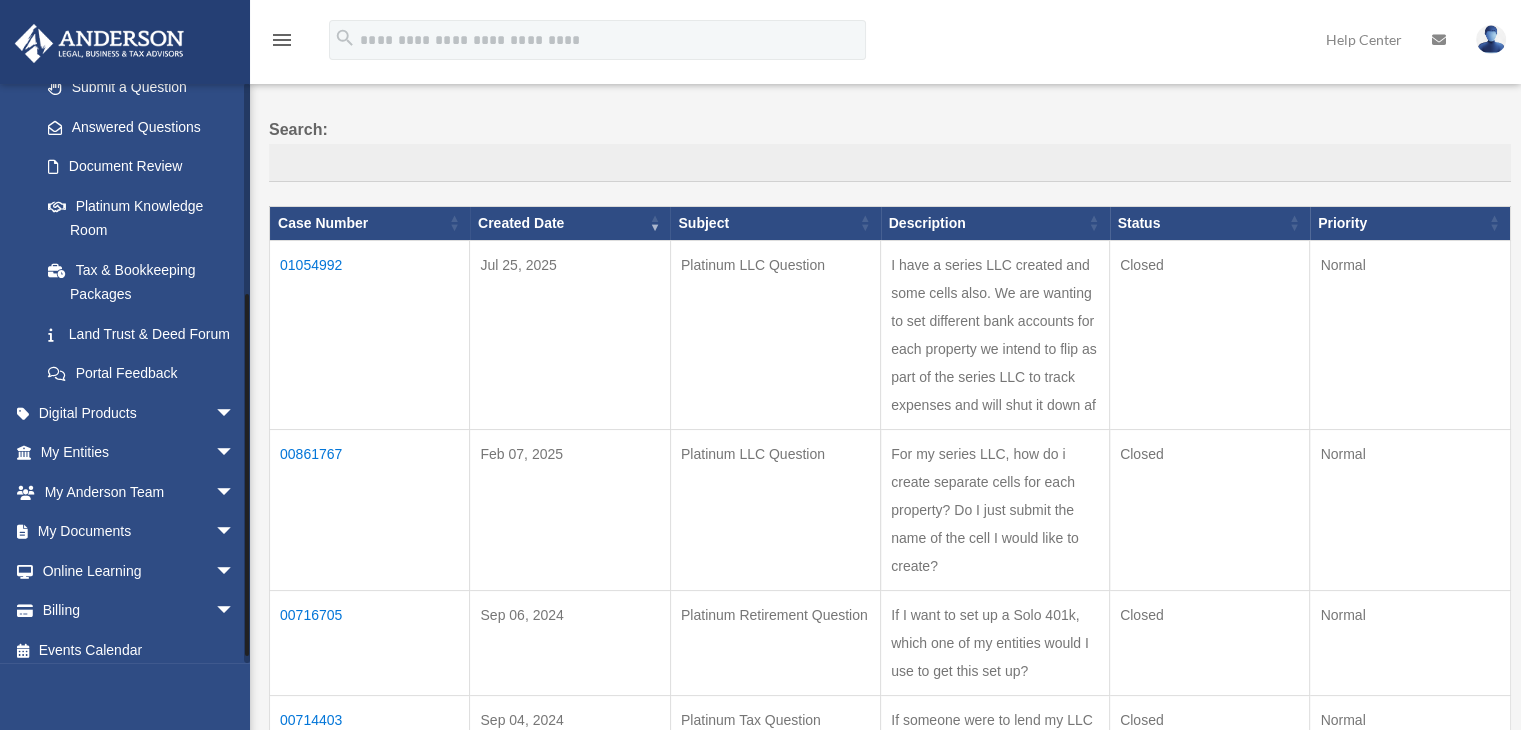 scroll, scrollTop: 333, scrollLeft: 0, axis: vertical 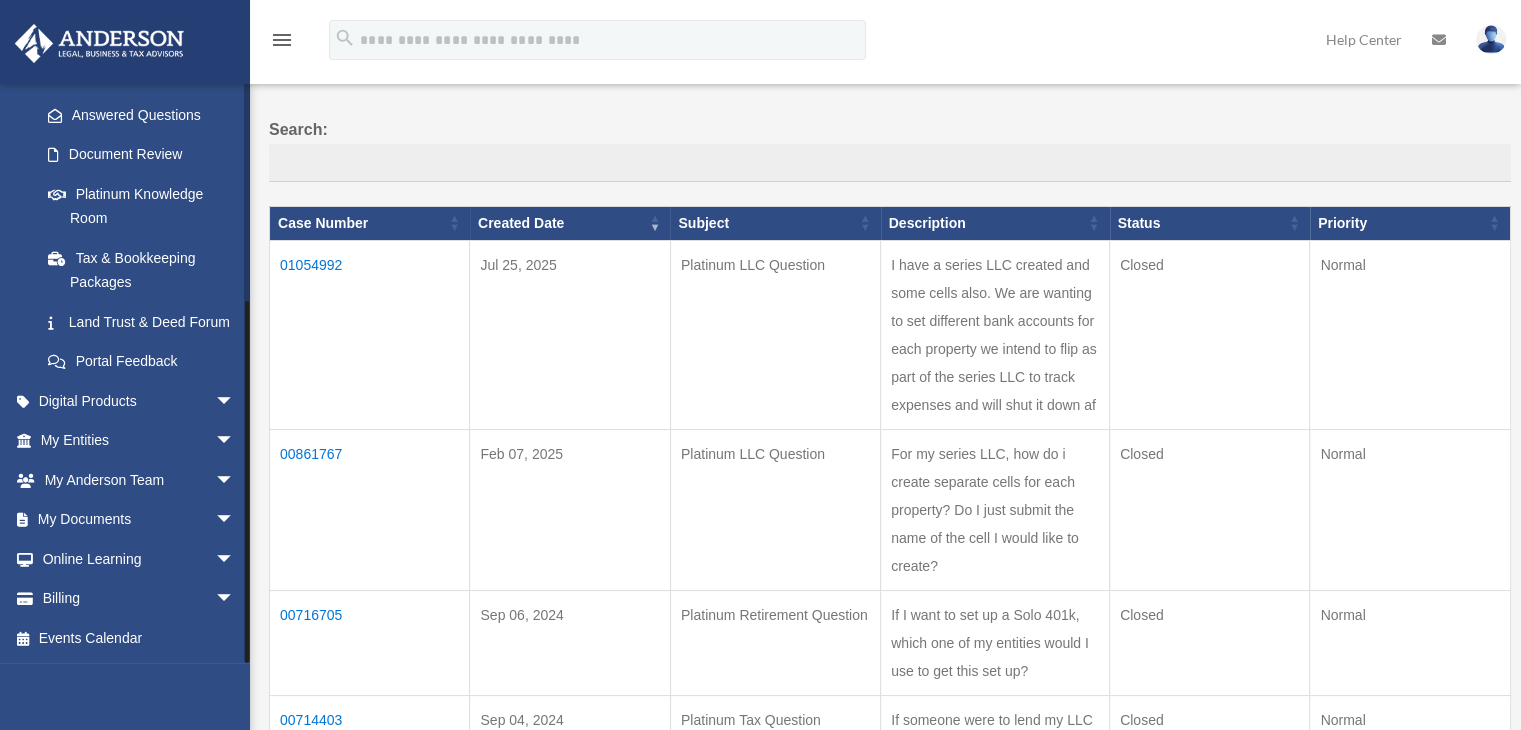 drag, startPoint x: 248, startPoint y: 215, endPoint x: 271, endPoint y: 433, distance: 219.20995 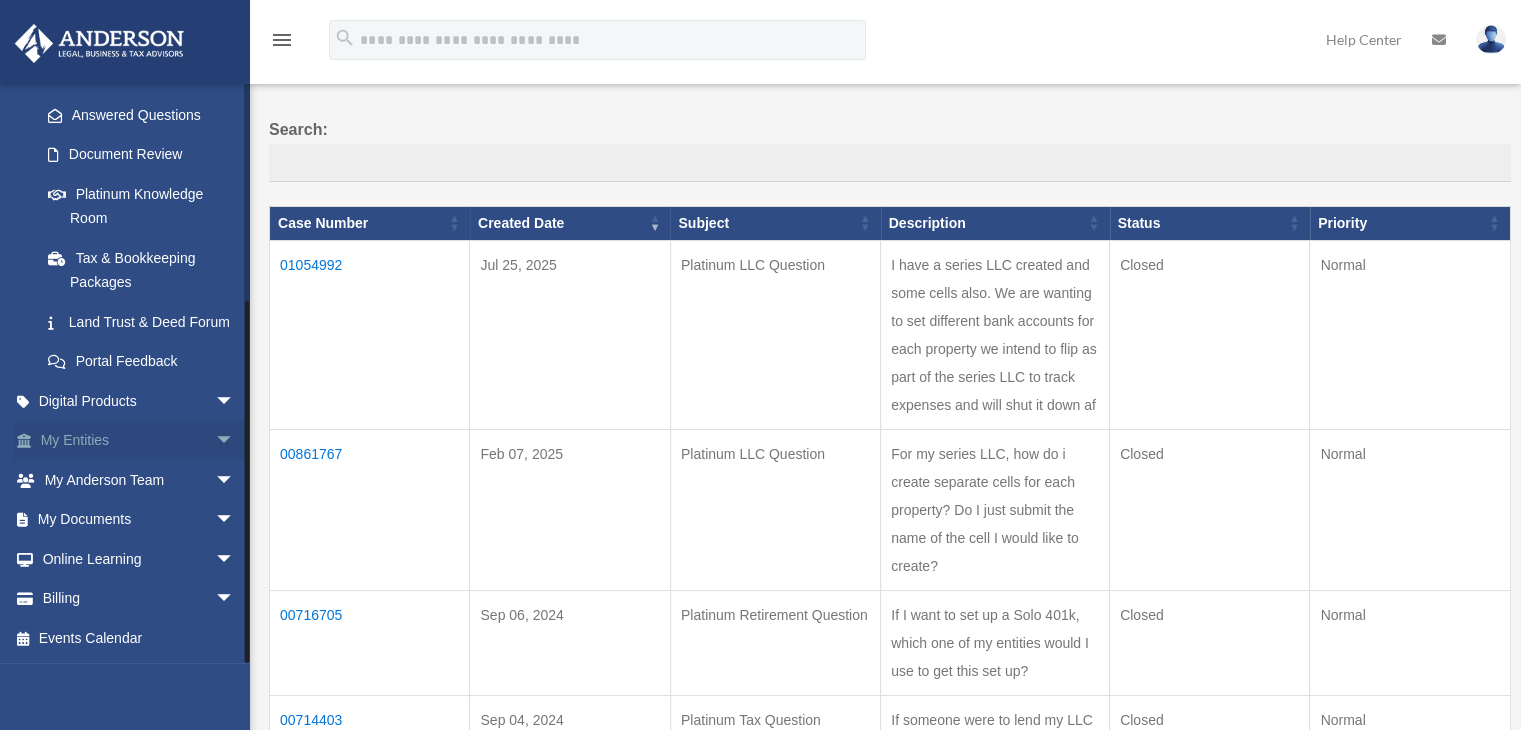 click on "arrow_drop_down" at bounding box center [235, 441] 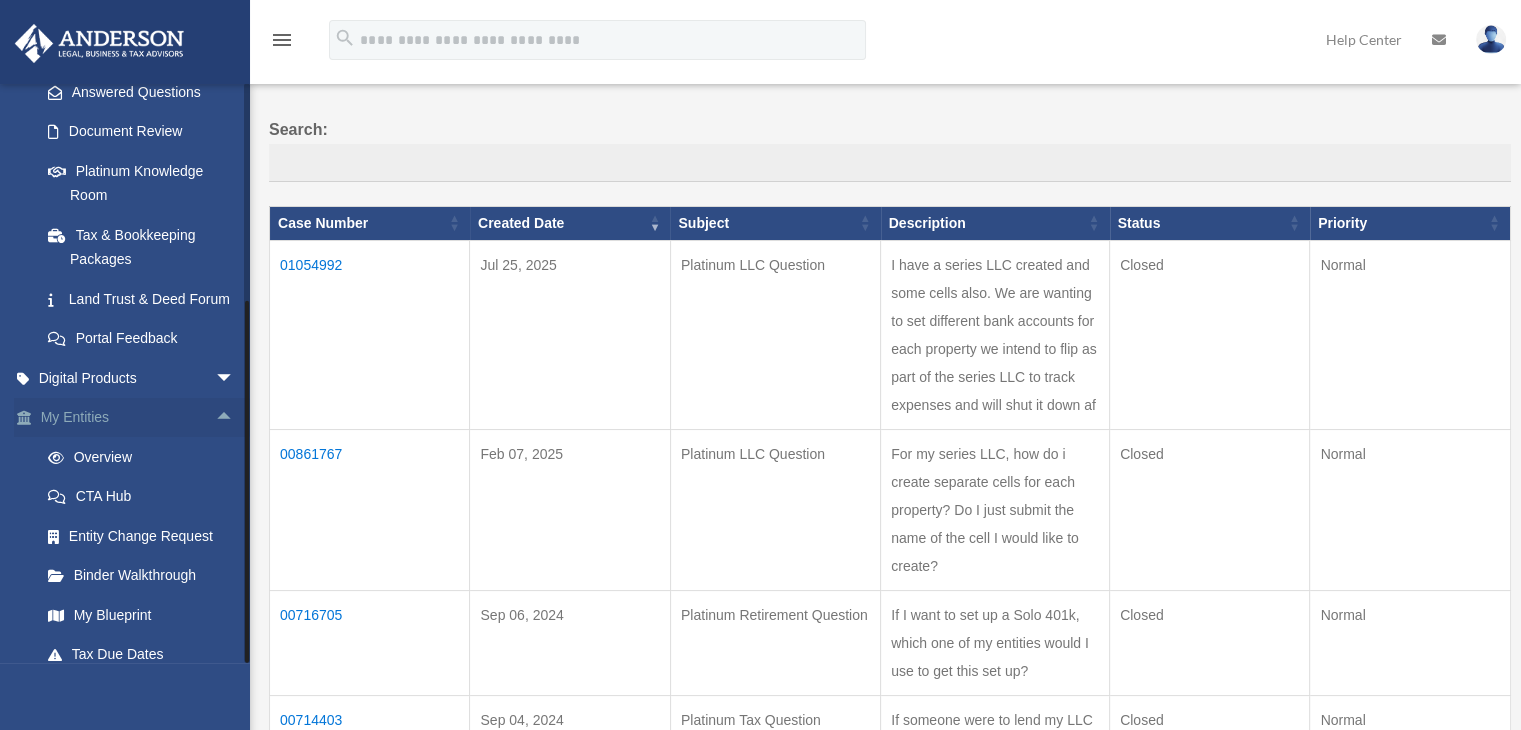 click on "arrow_drop_up" at bounding box center (235, 418) 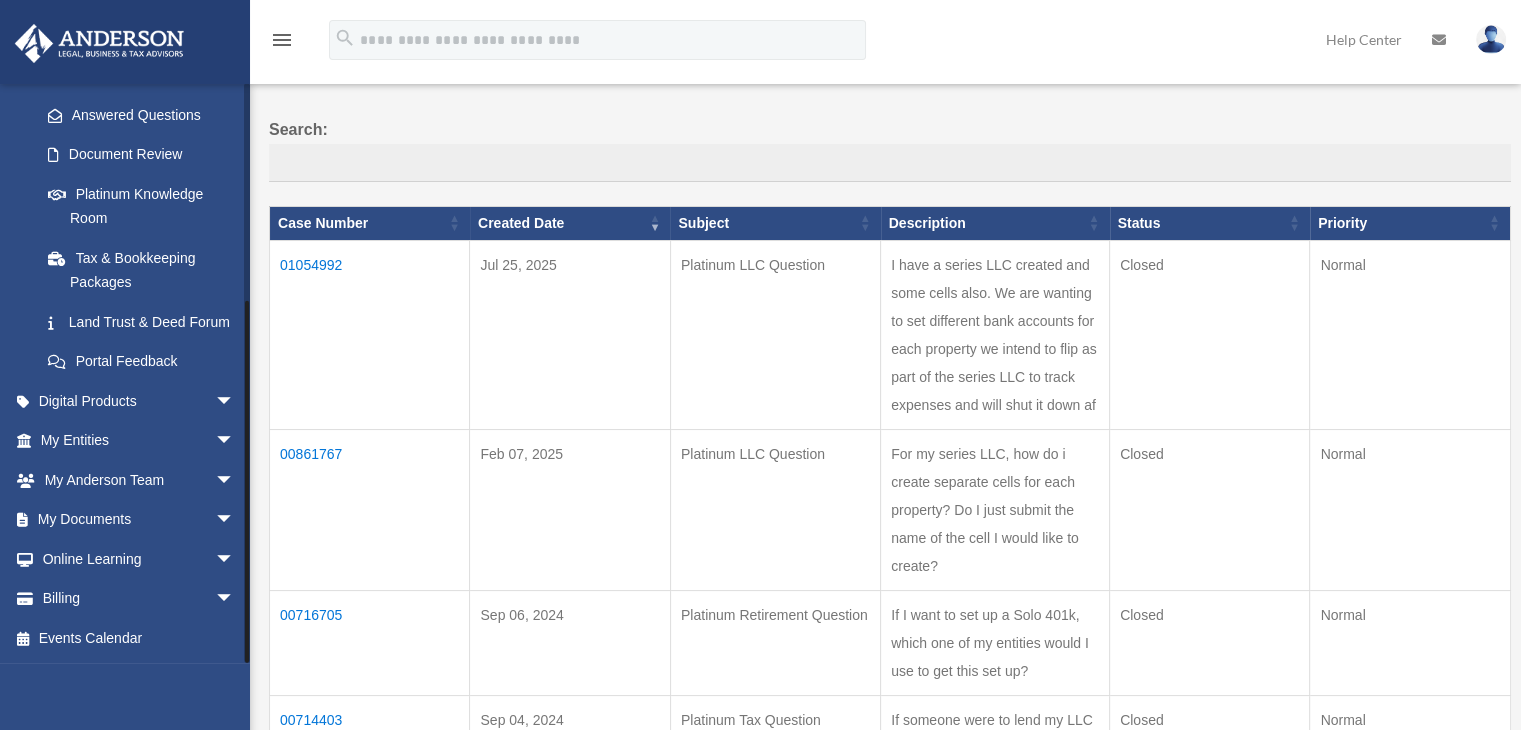 drag, startPoint x: 246, startPoint y: 410, endPoint x: 253, endPoint y: 467, distance: 57.428215 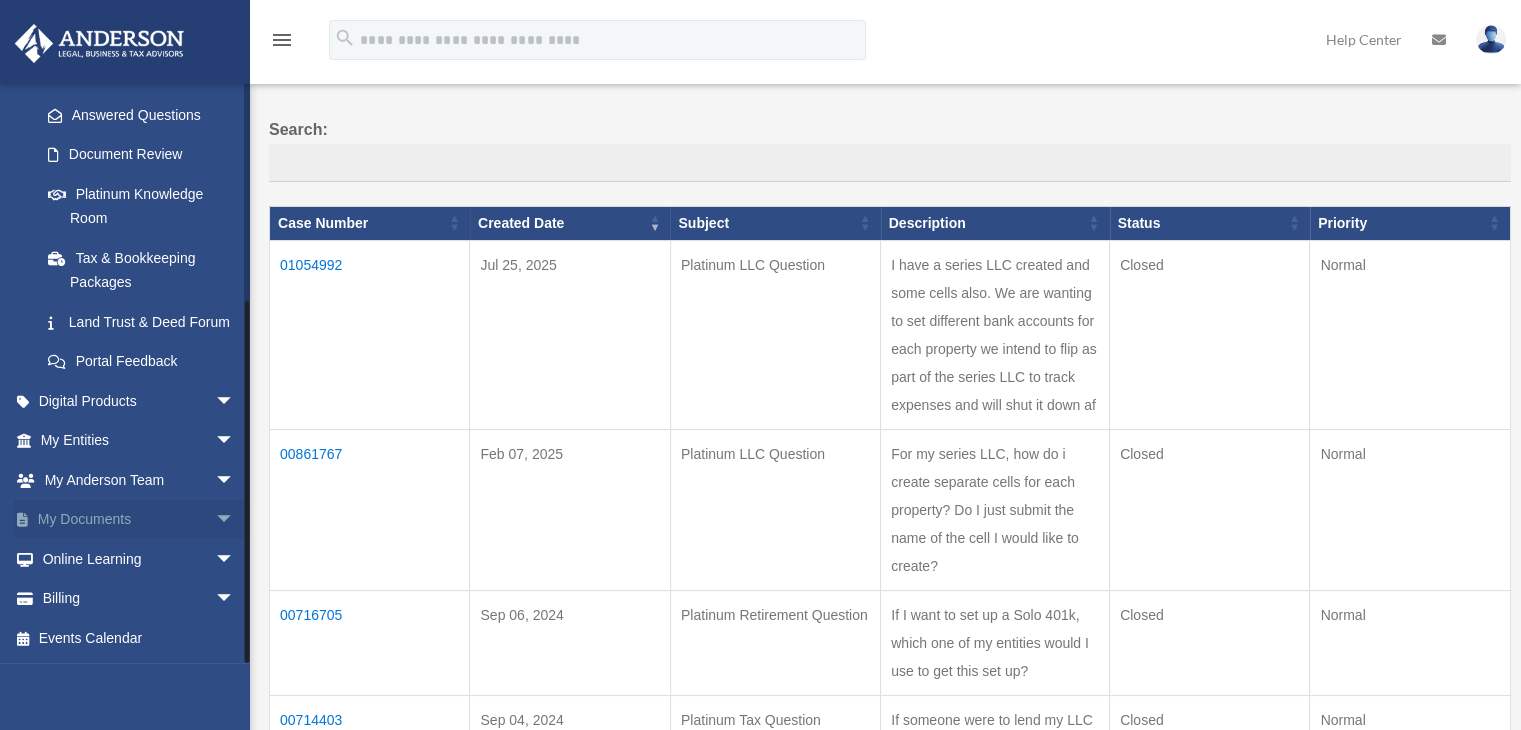 click on "arrow_drop_down" at bounding box center [235, 520] 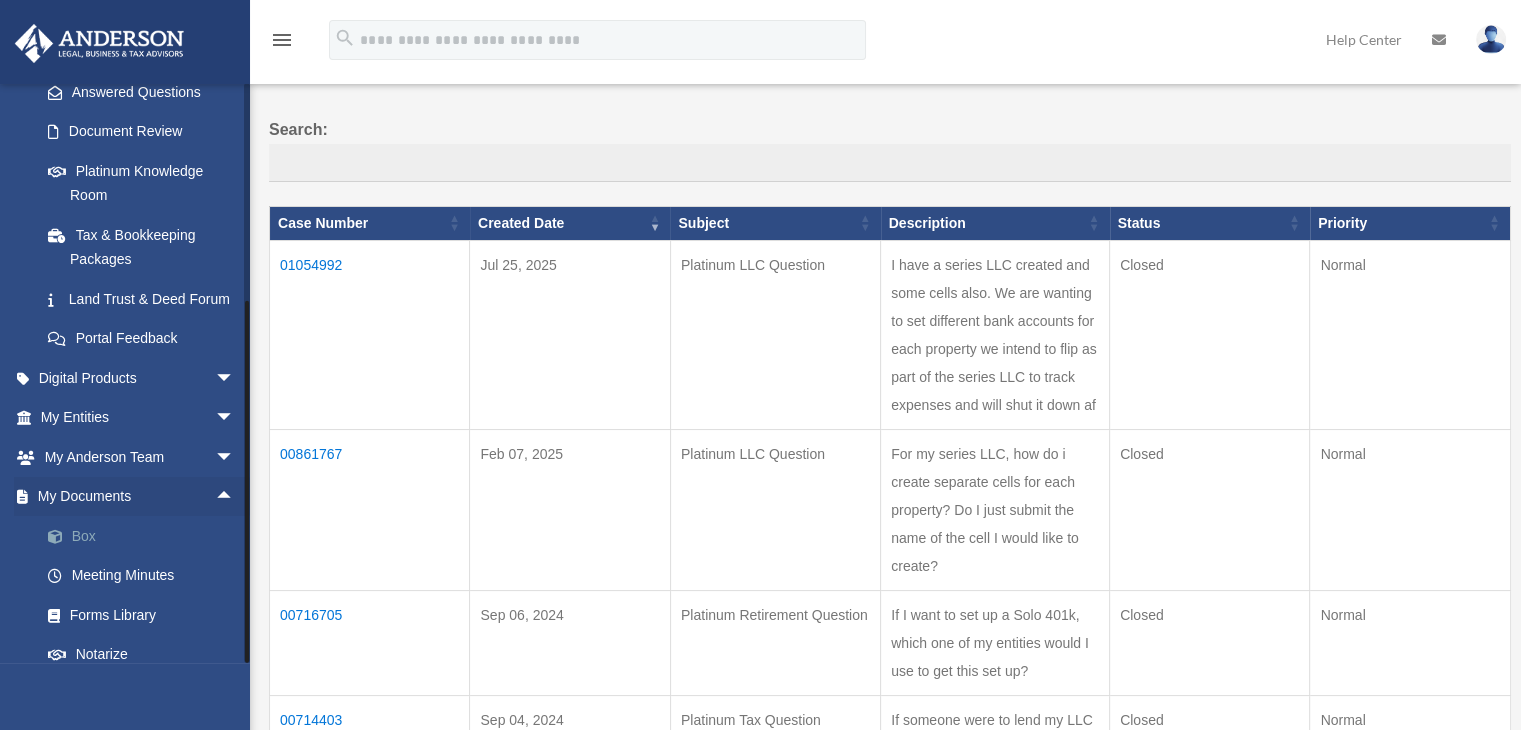 click on "Box" at bounding box center (146, 536) 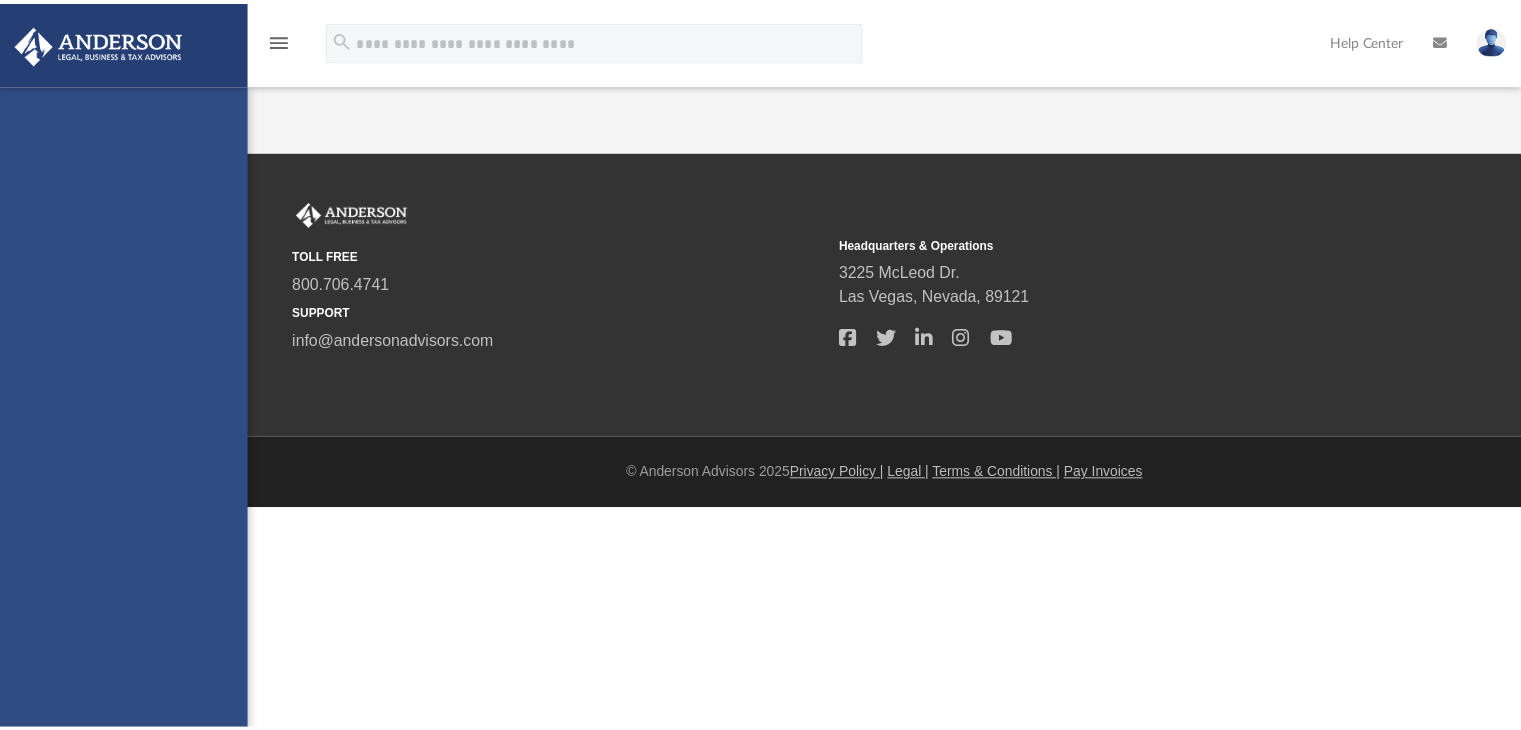 scroll, scrollTop: 0, scrollLeft: 0, axis: both 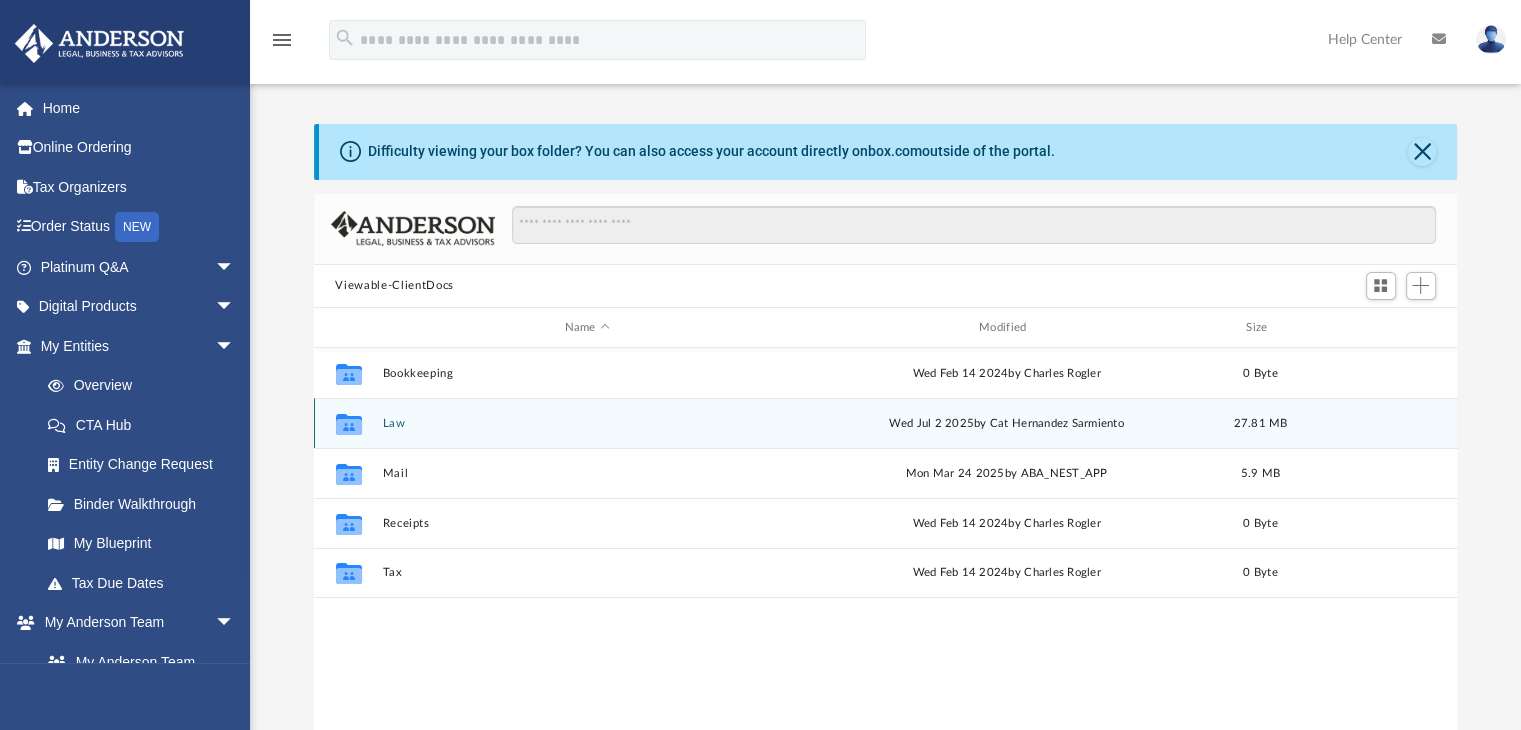 click on "Law" at bounding box center [587, 423] 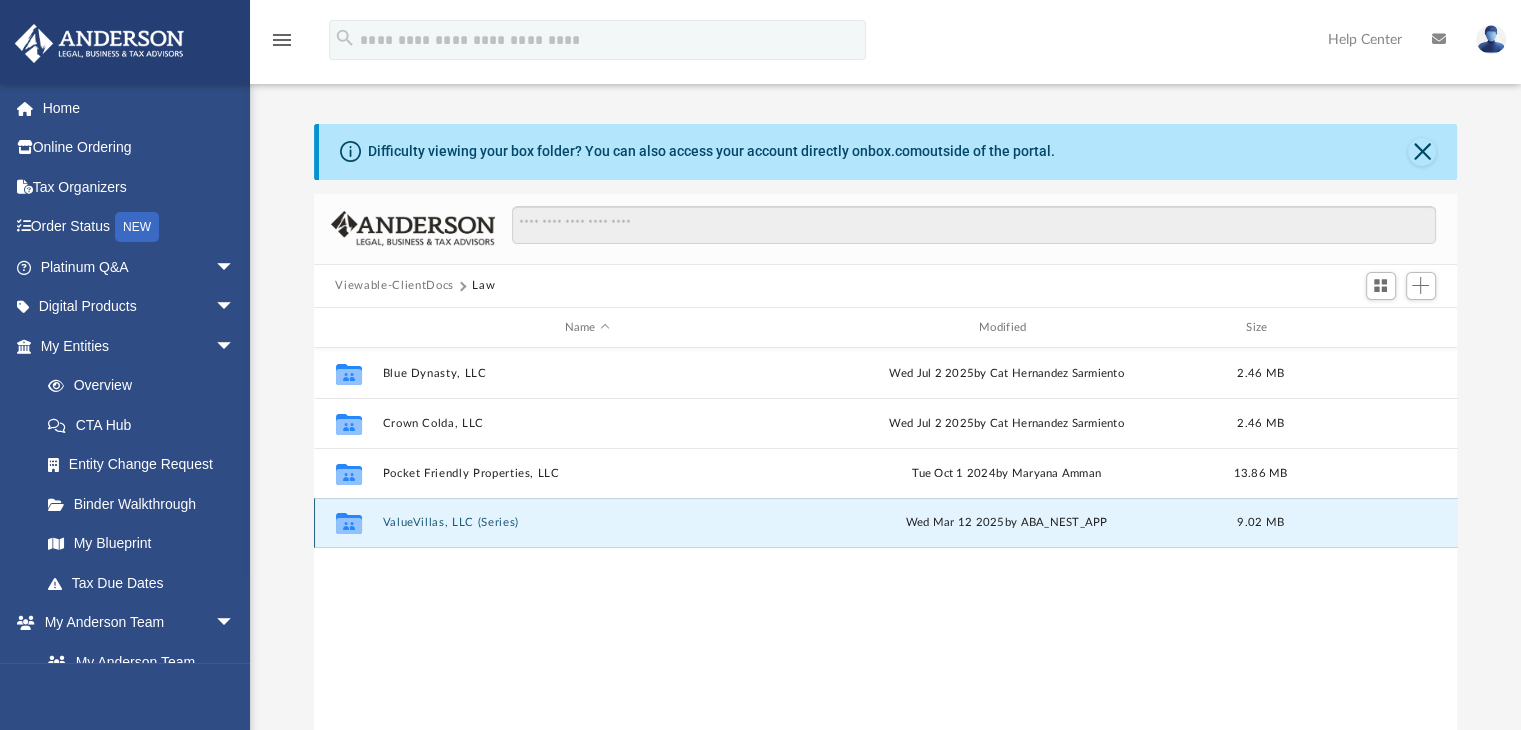 click on "ValueVillas, LLC (Series)" at bounding box center (587, 523) 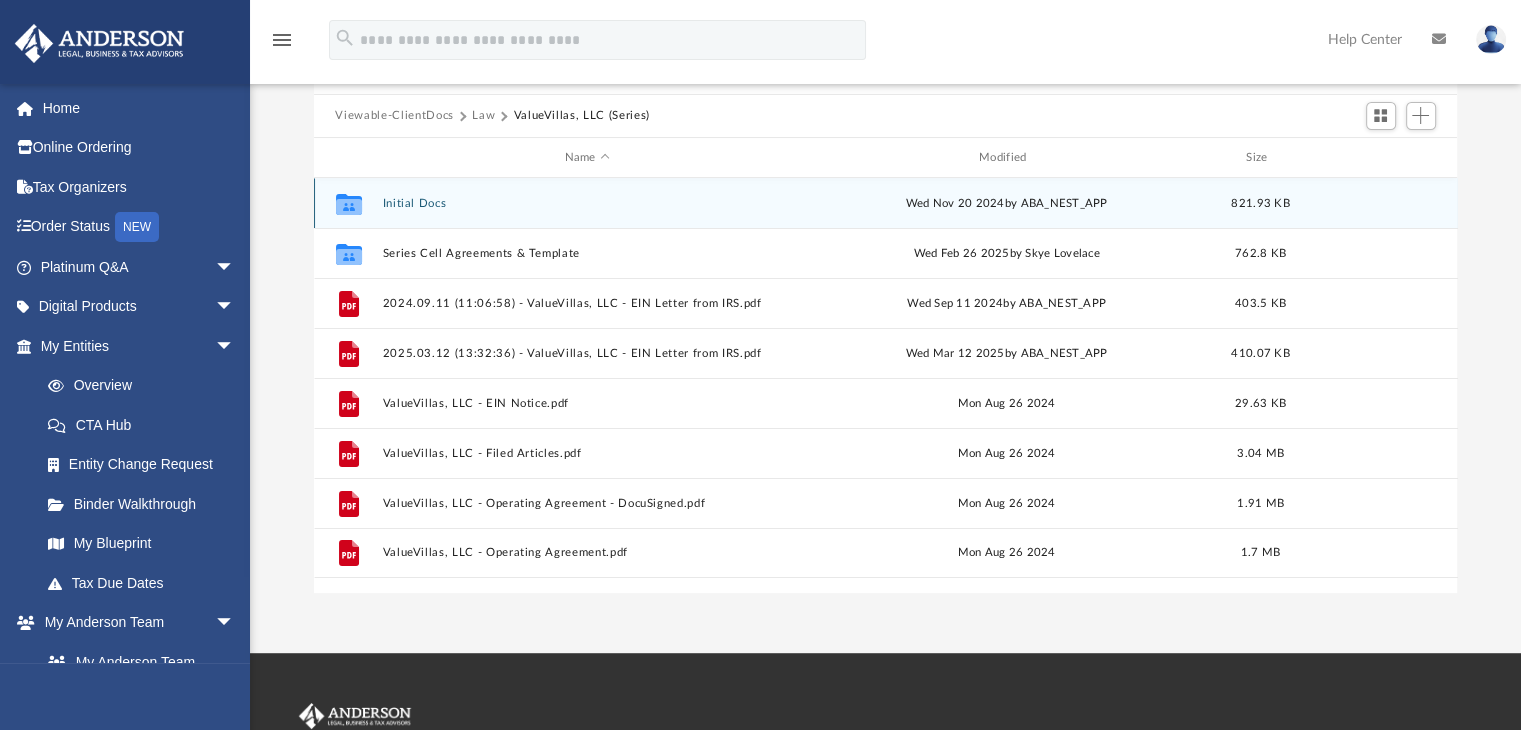 scroll, scrollTop: 172, scrollLeft: 0, axis: vertical 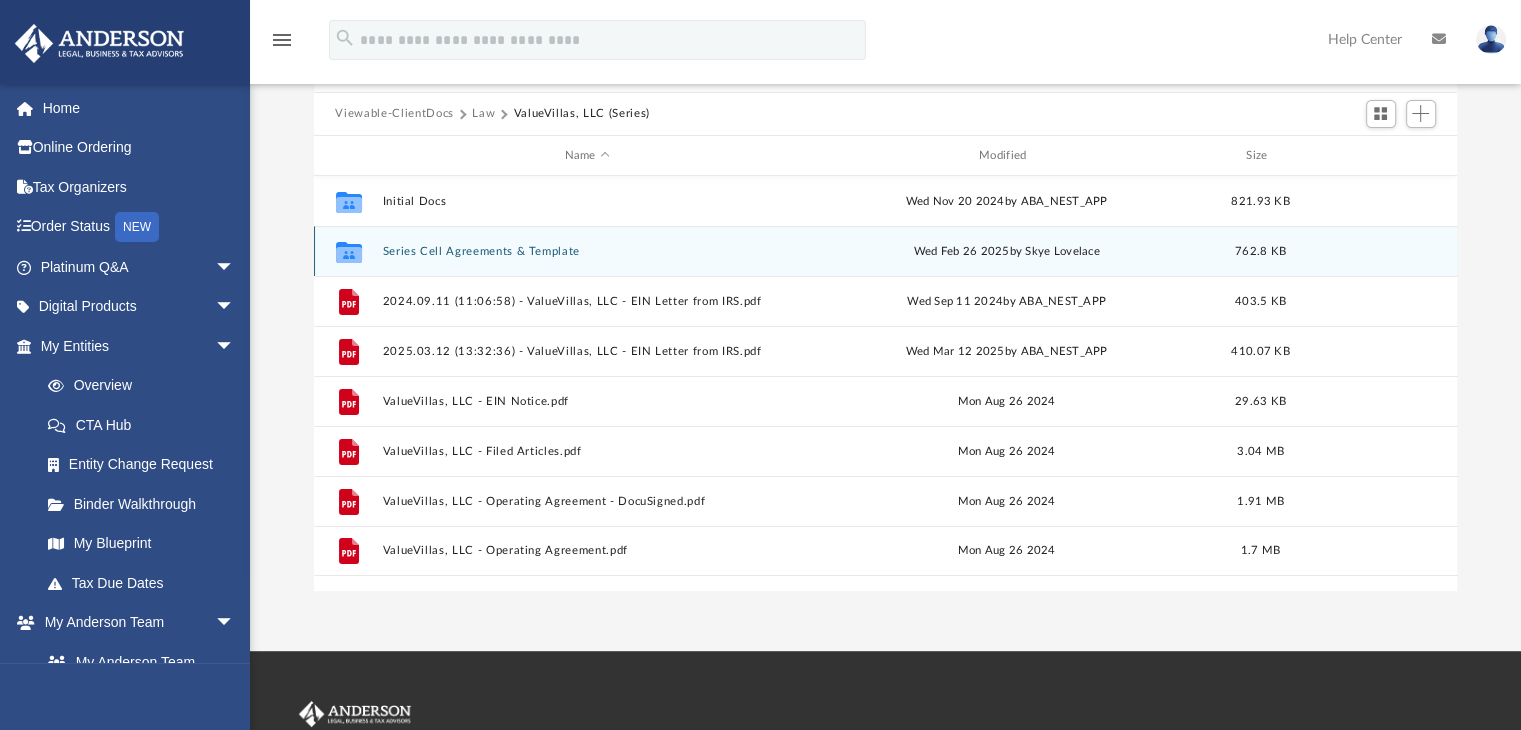 click on "Series Cell Agreements & Template" at bounding box center (587, 251) 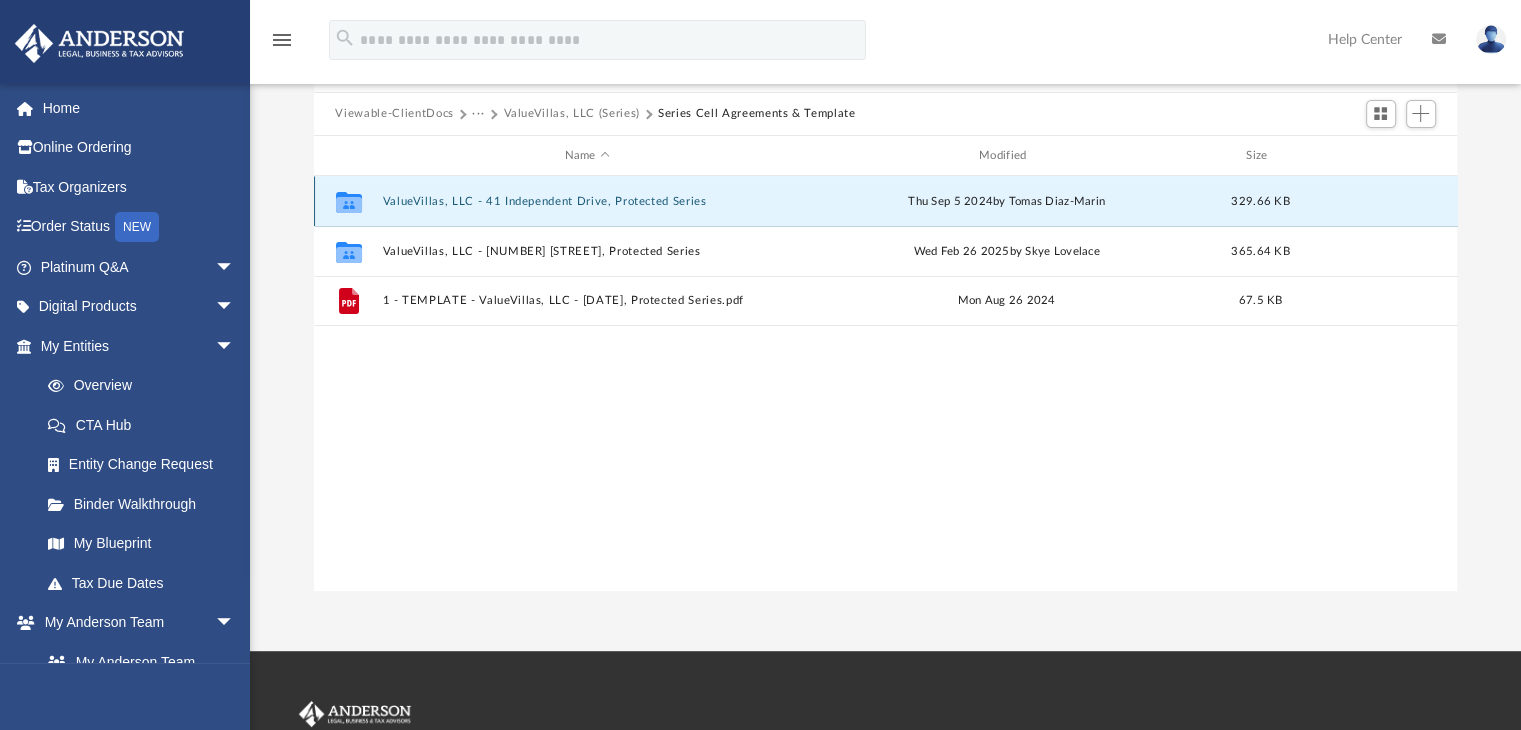 click on "ValueVillas, LLC - 41 Independent Drive, Protected Series" at bounding box center (587, 201) 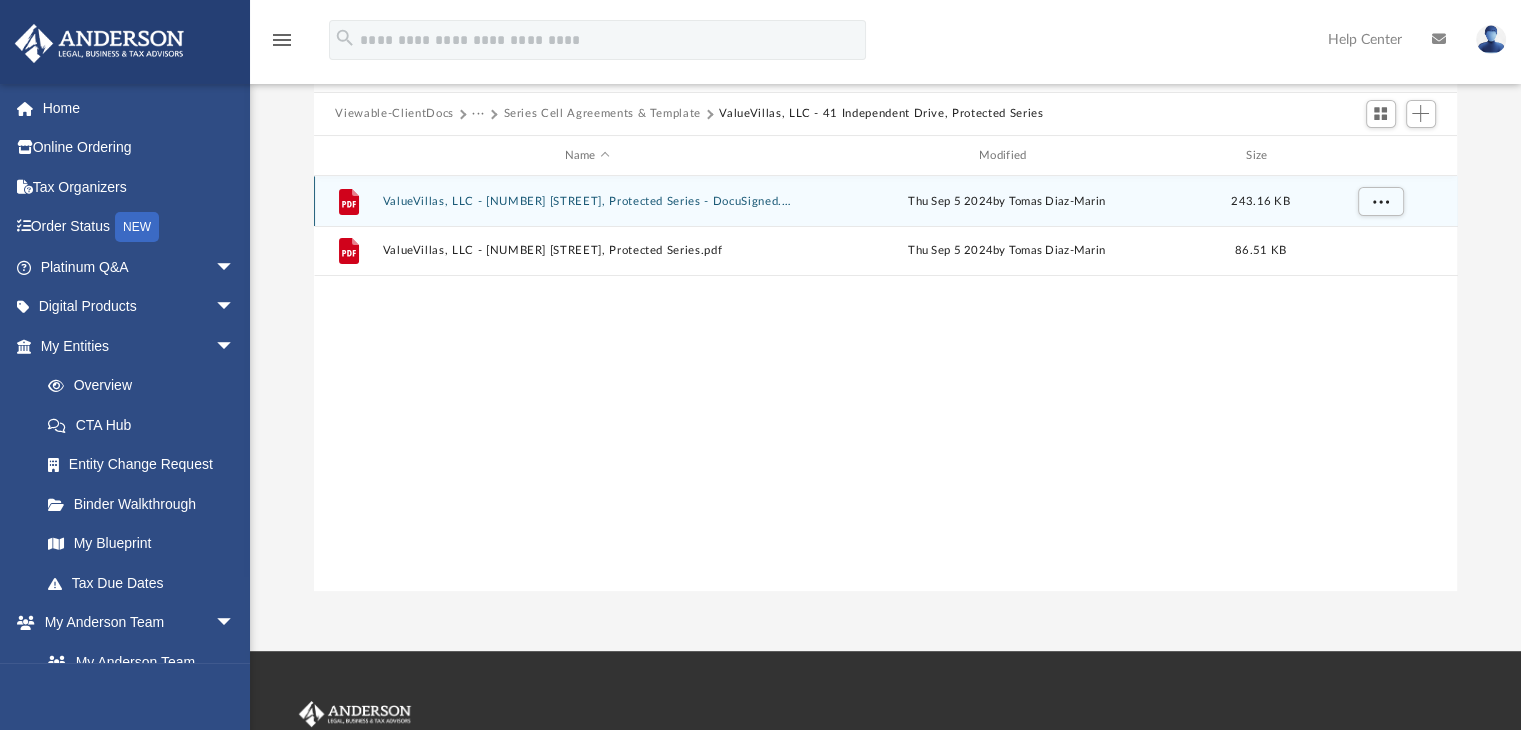 click on "File ValueVillas, LLC - 41 Independent Drive, Protected Series - DocuSigned.pdf Thu Sep 5 2024  by Tomas Diaz-Marin 243.16 KB" at bounding box center (886, 201) 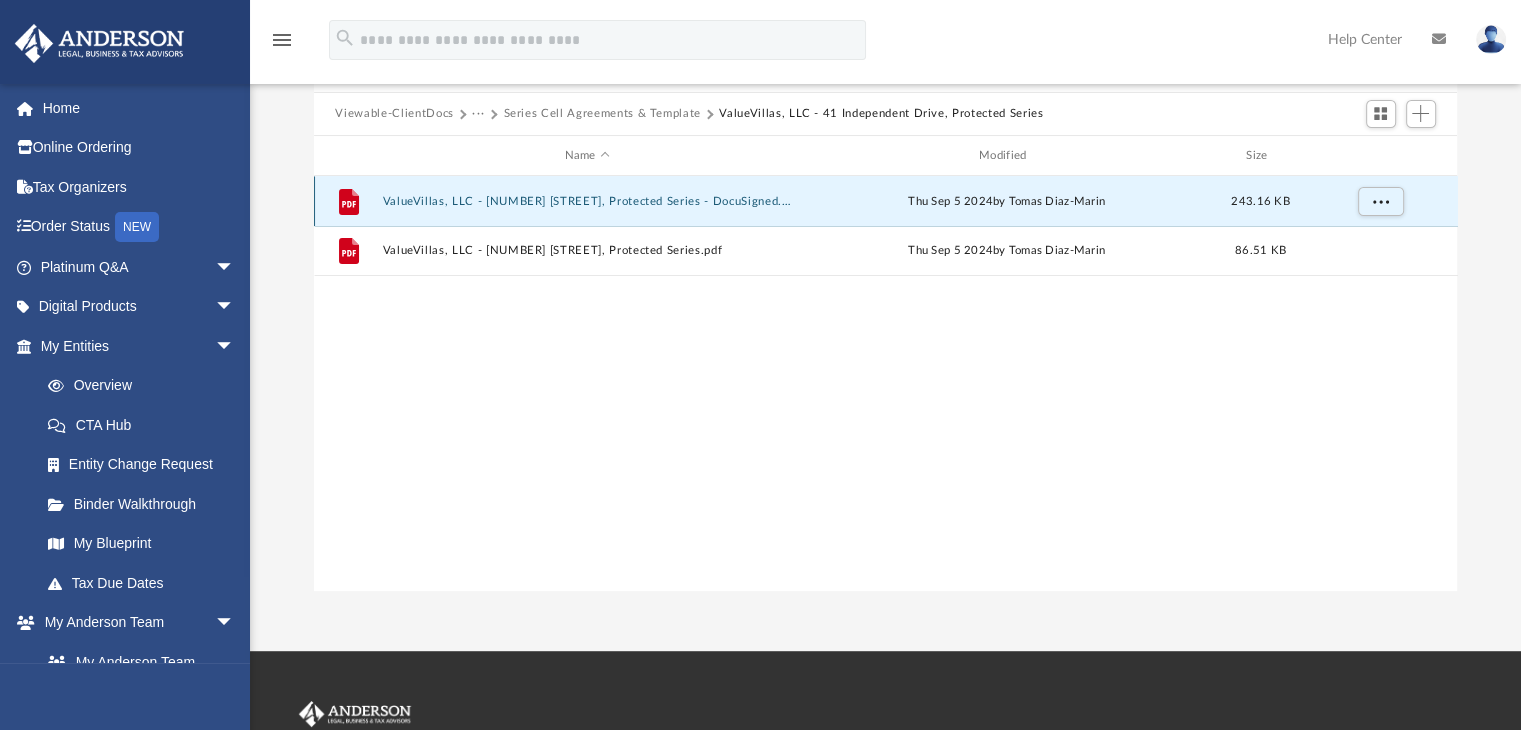 click on "ValueVillas, LLC - 41 Independent Drive, Protected Series - DocuSigned.pdf" at bounding box center (587, 201) 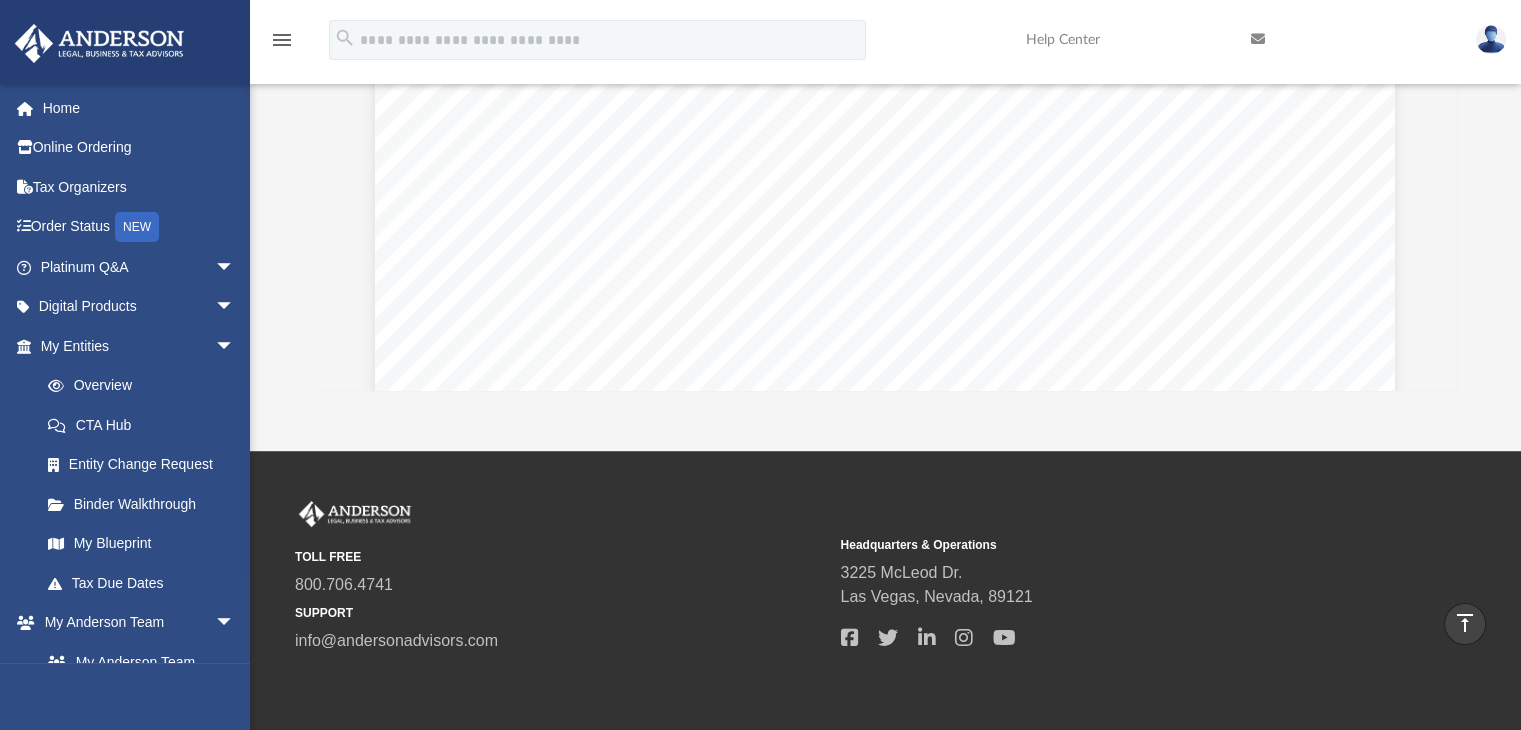 scroll, scrollTop: 212, scrollLeft: 0, axis: vertical 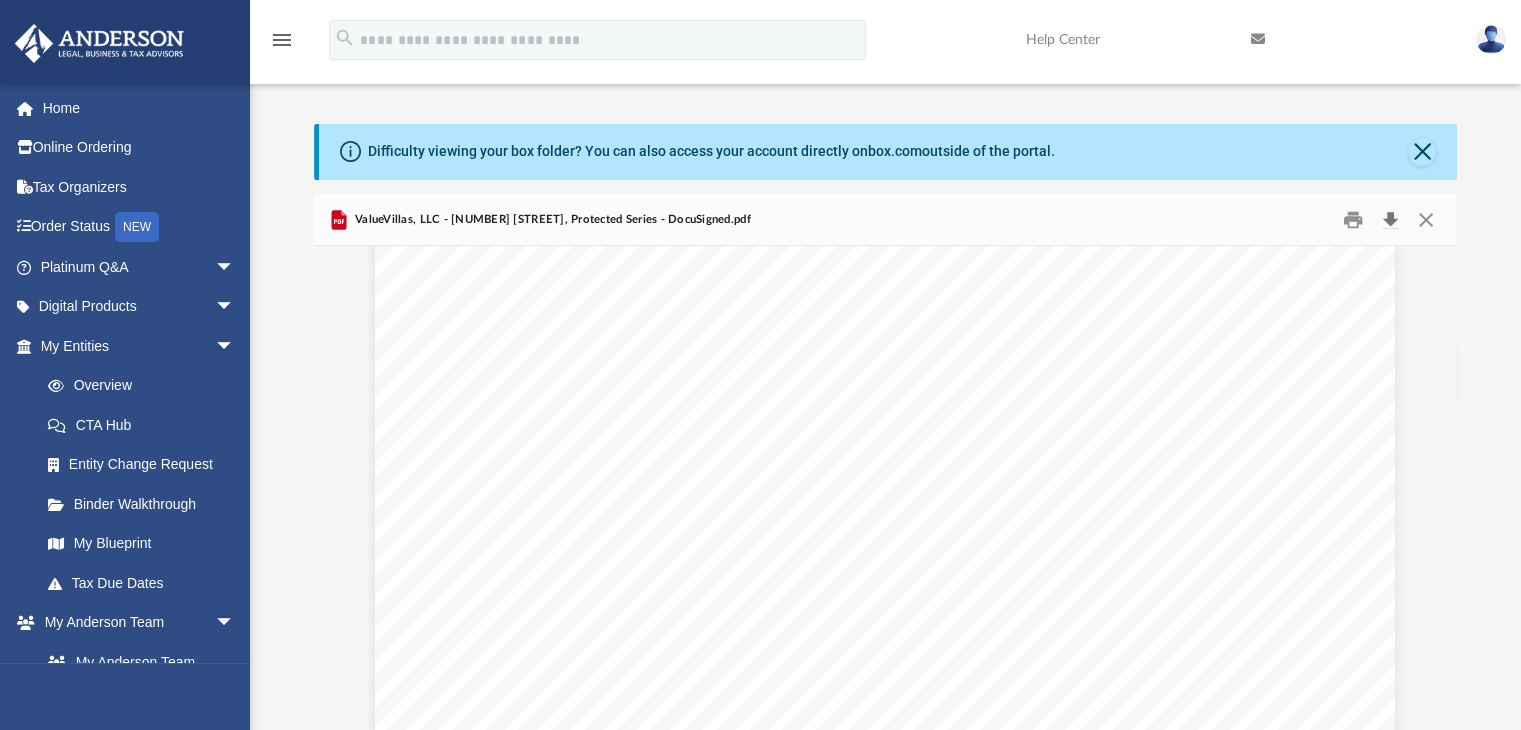 click at bounding box center [1391, 219] 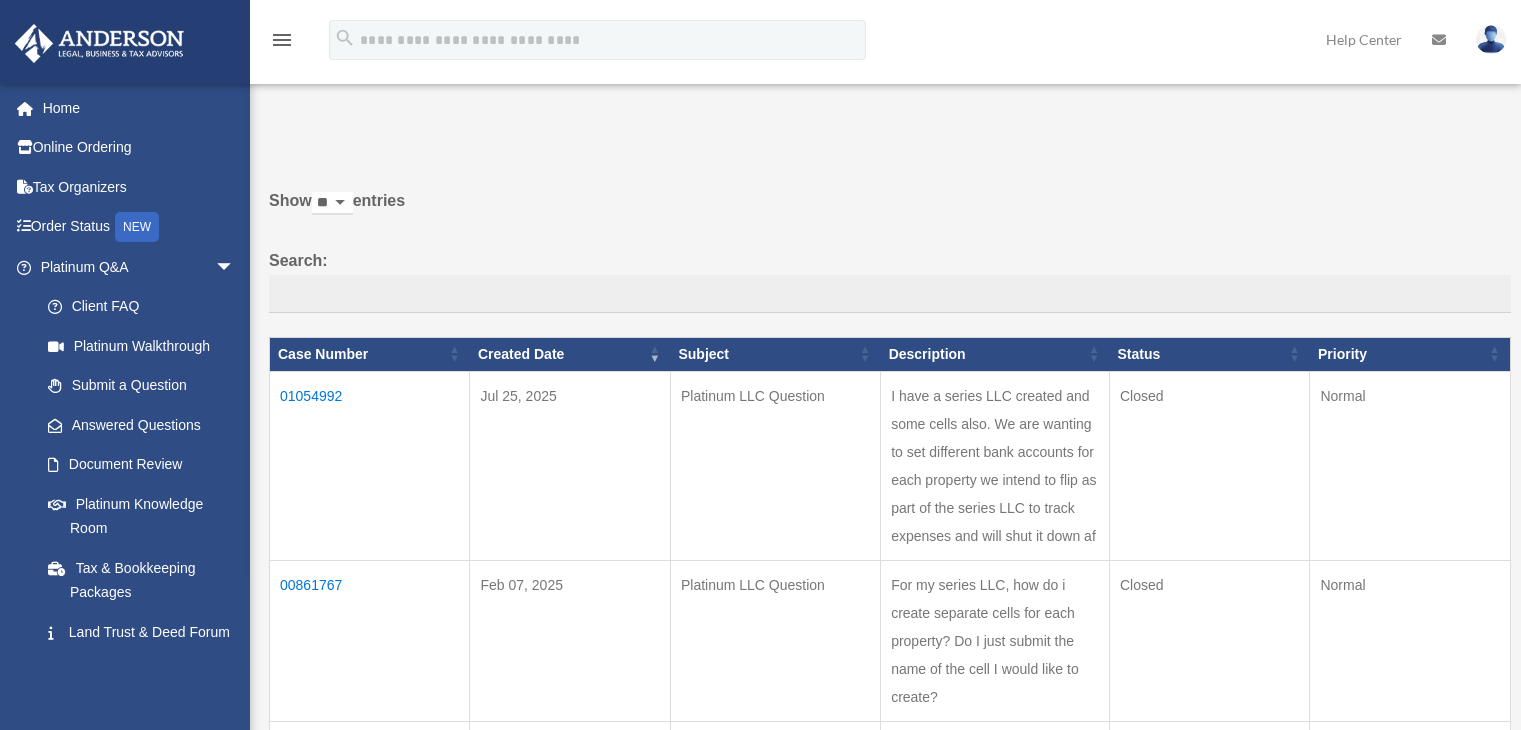 scroll, scrollTop: 131, scrollLeft: 0, axis: vertical 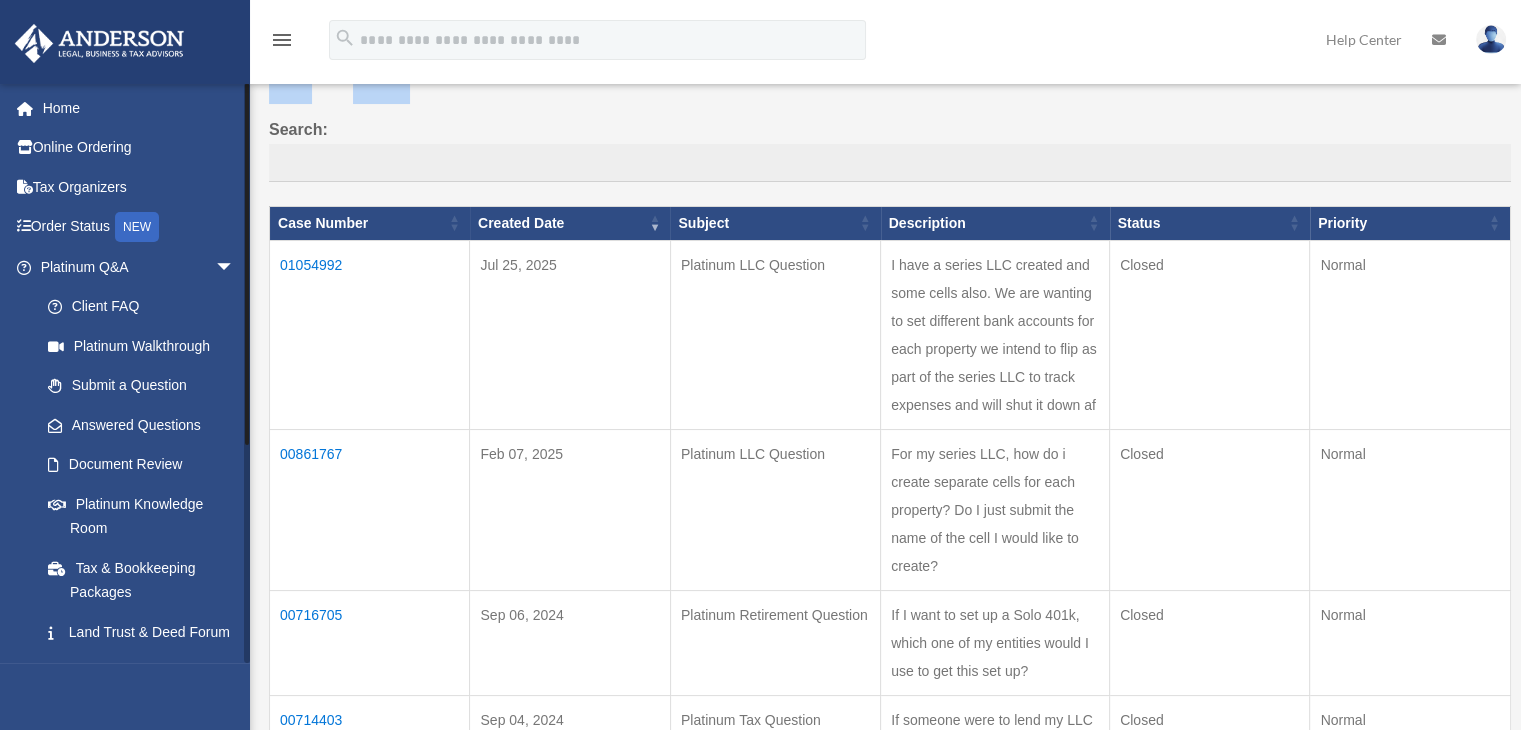 drag, startPoint x: 250, startPoint y: 135, endPoint x: 249, endPoint y: 268, distance: 133.00375 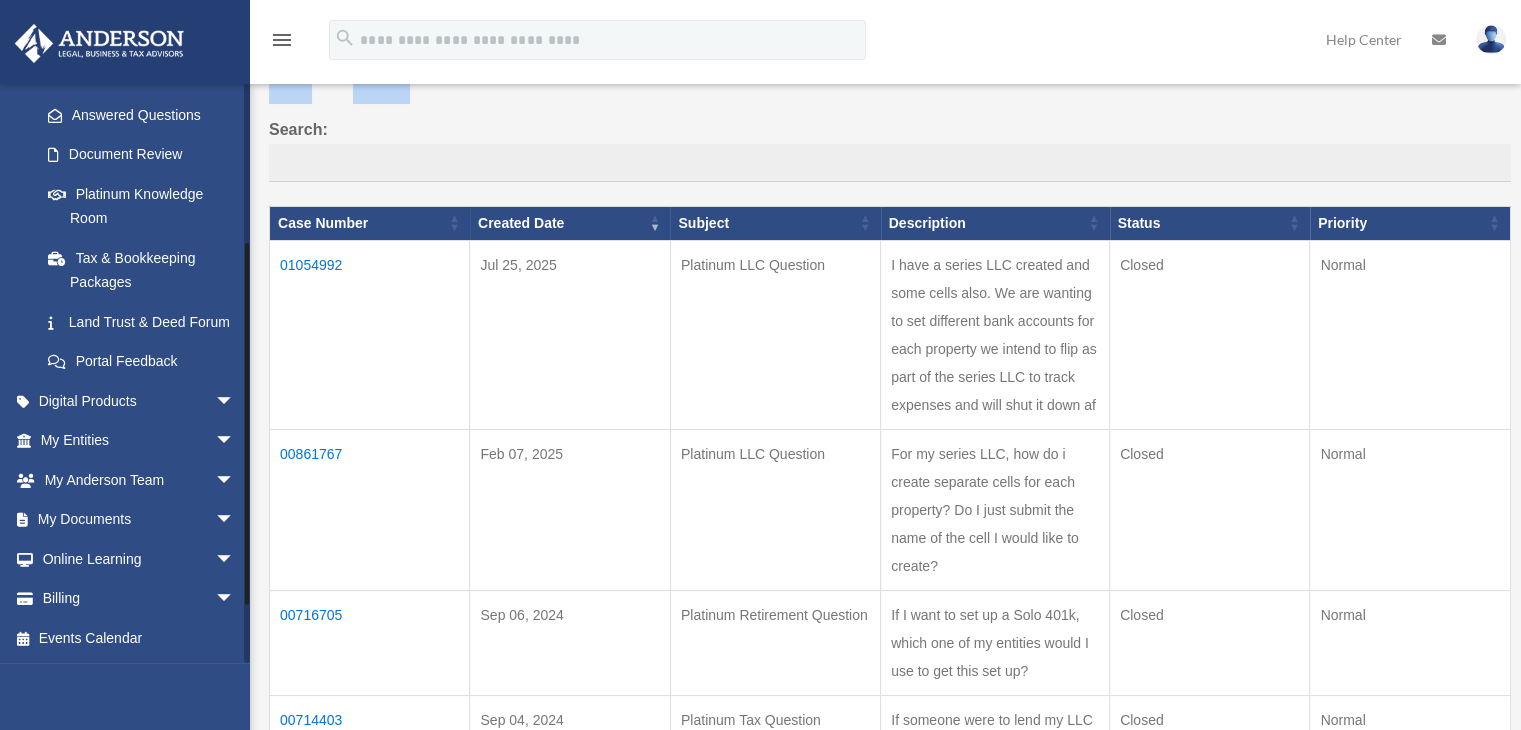 scroll, scrollTop: 333, scrollLeft: 0, axis: vertical 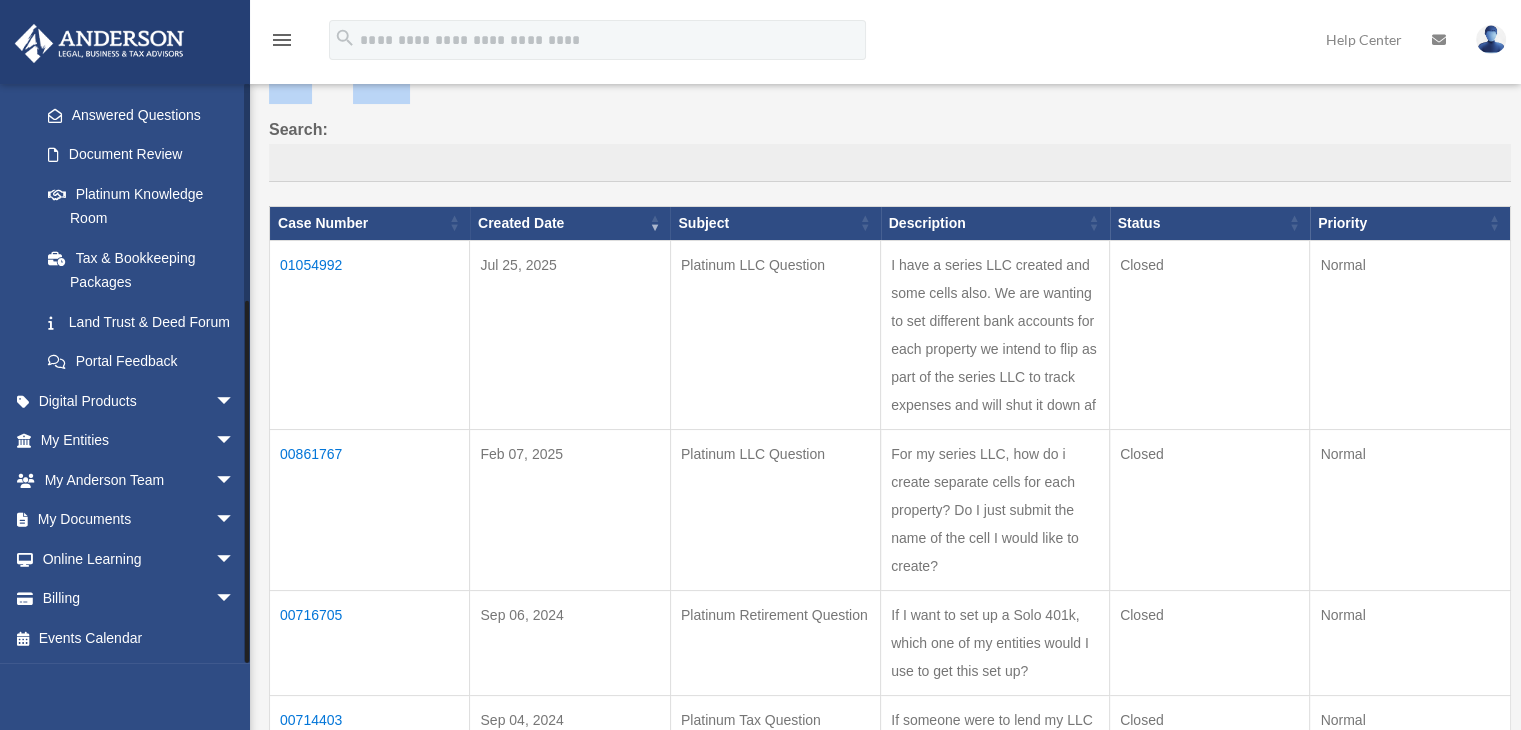 drag, startPoint x: 248, startPoint y: 227, endPoint x: 281, endPoint y: 515, distance: 289.88446 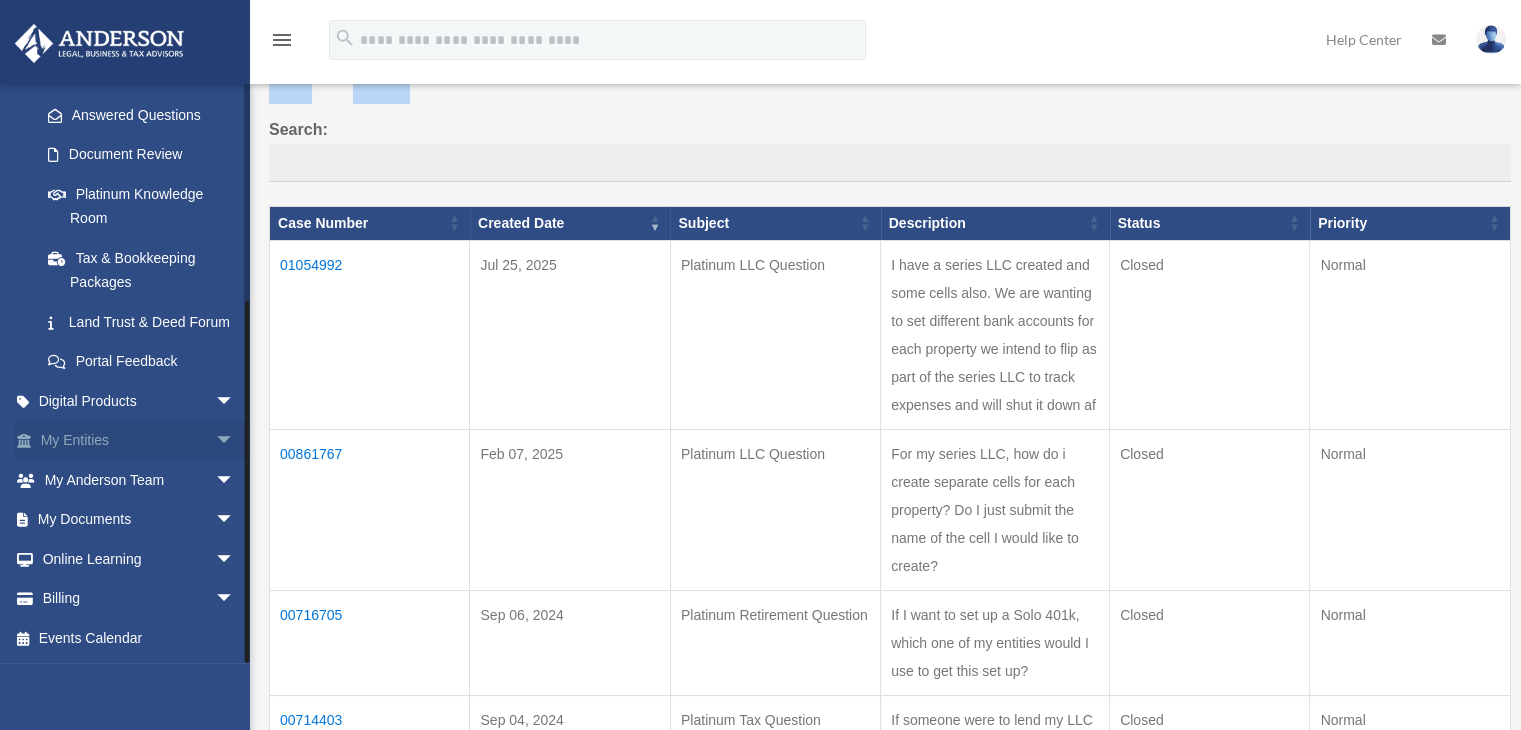 click on "arrow_drop_down" at bounding box center (235, 441) 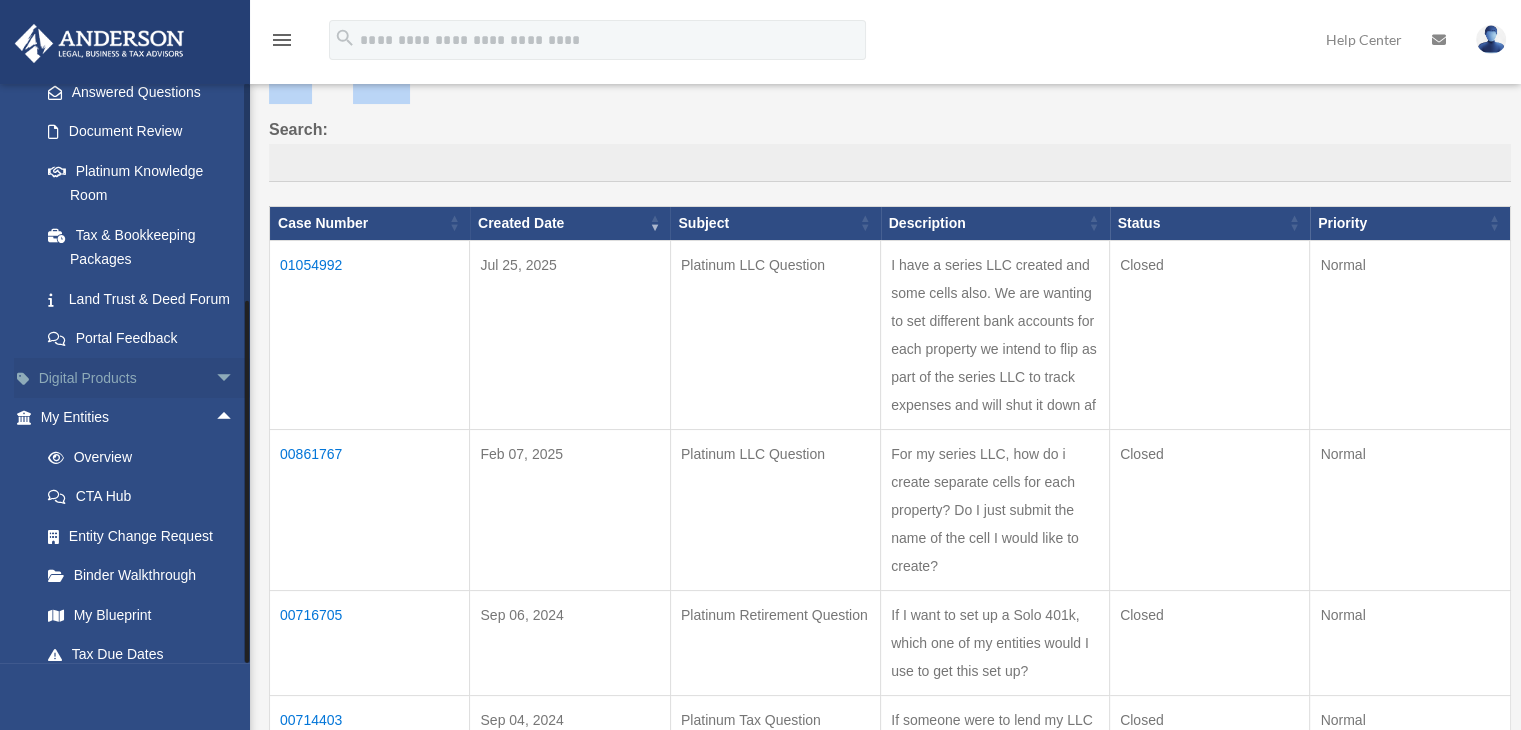 click on "arrow_drop_down" at bounding box center (235, 378) 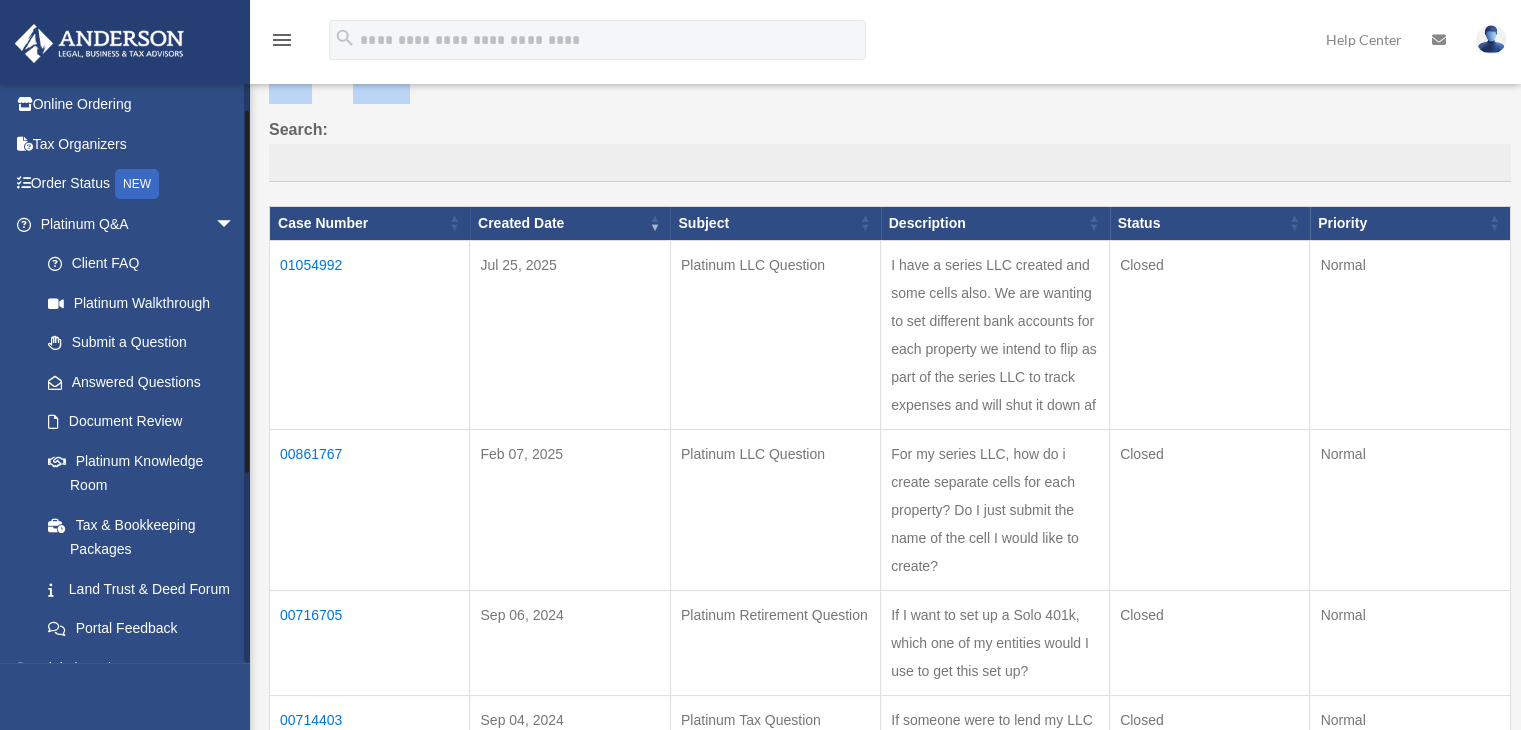 scroll, scrollTop: 92, scrollLeft: 0, axis: vertical 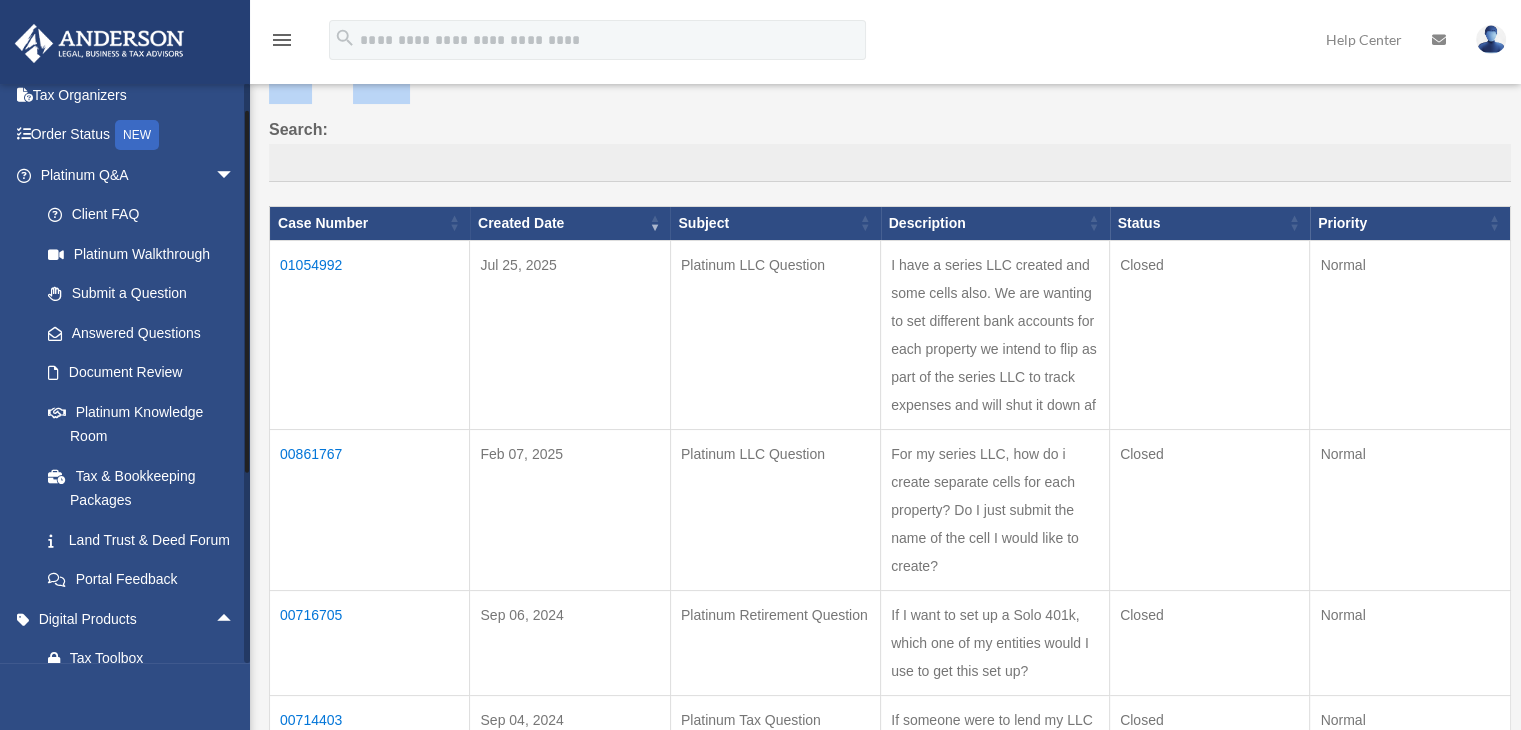 click at bounding box center [247, 373] 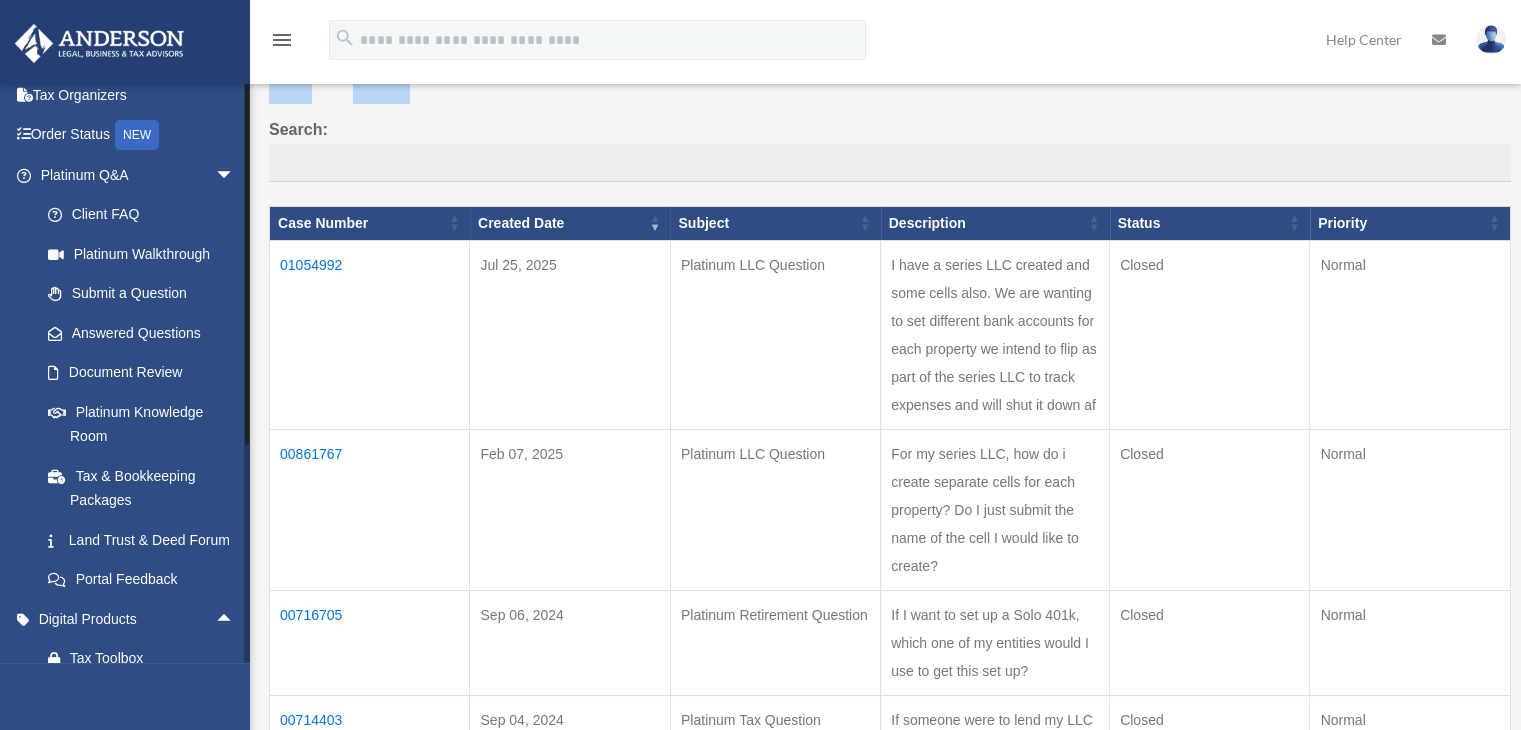 scroll, scrollTop: 0, scrollLeft: 0, axis: both 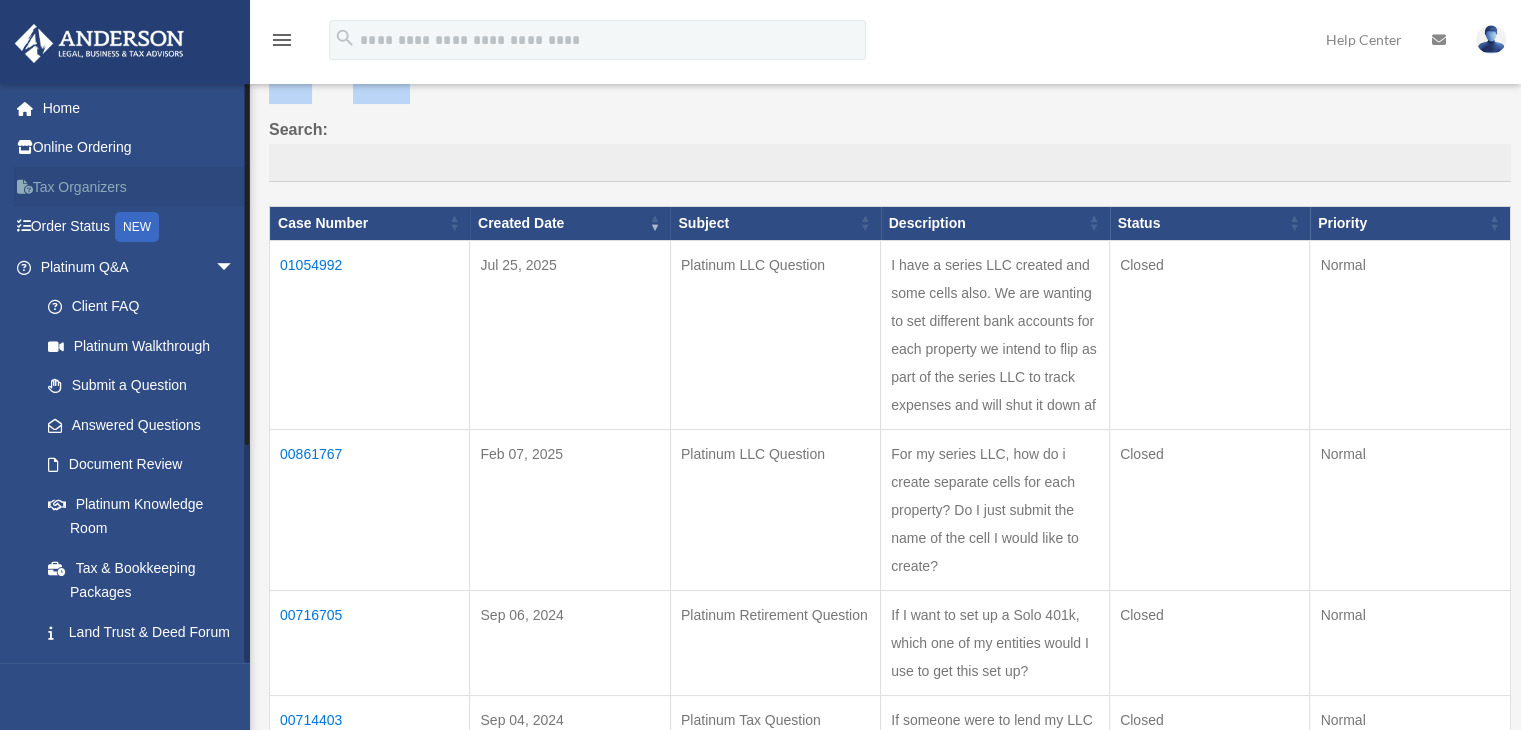 drag, startPoint x: 245, startPoint y: 292, endPoint x: 240, endPoint y: 194, distance: 98.12747 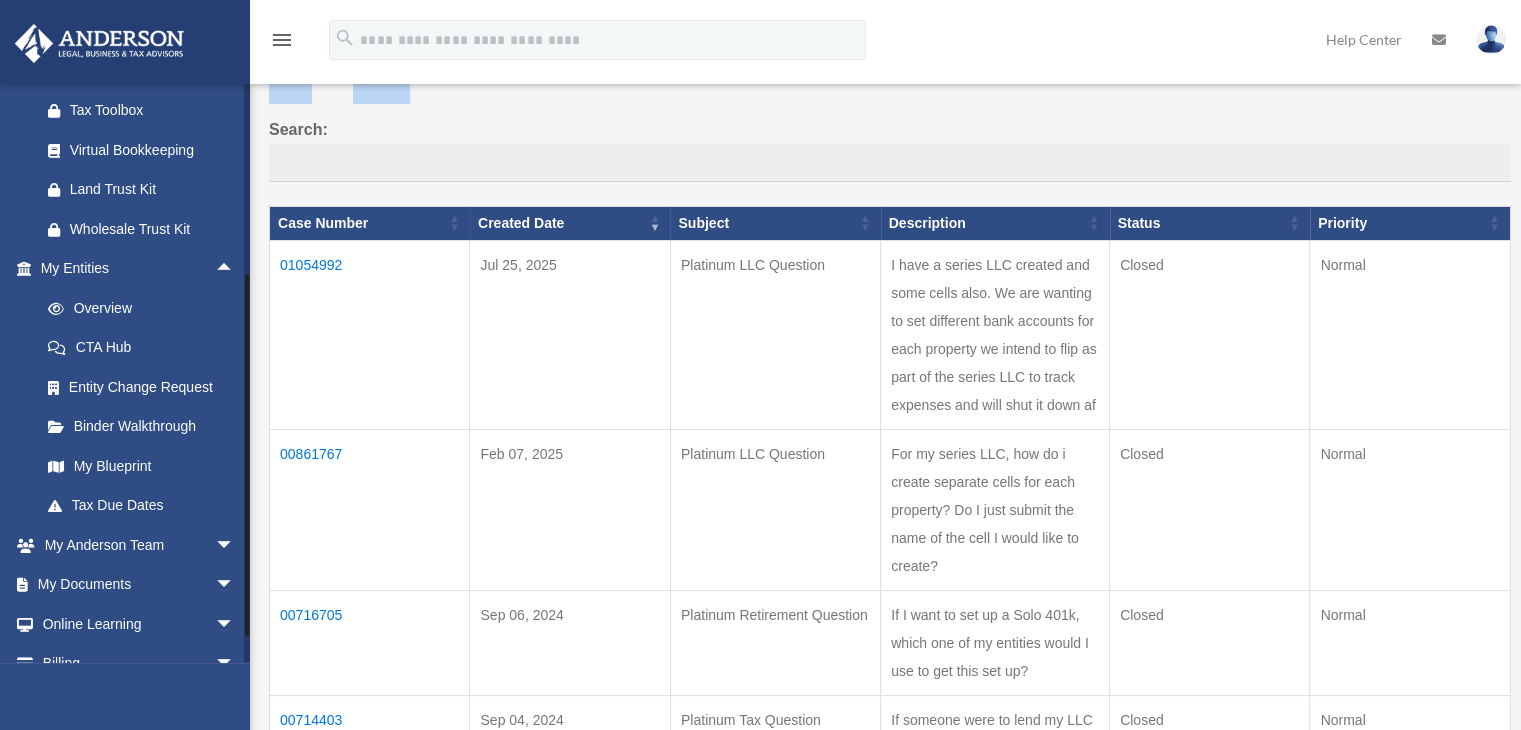 scroll, scrollTop: 728, scrollLeft: 0, axis: vertical 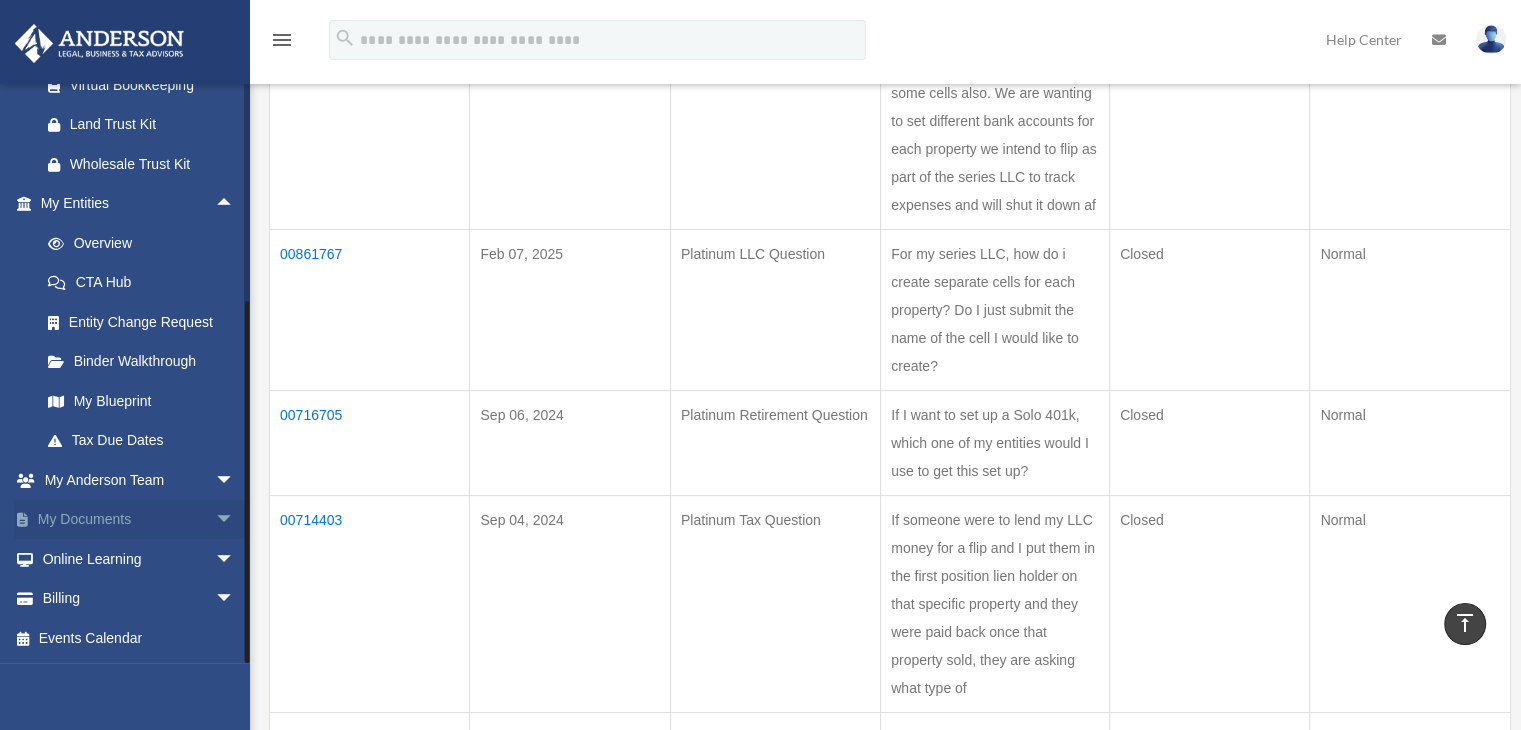 click on "arrow_drop_down" at bounding box center [235, 520] 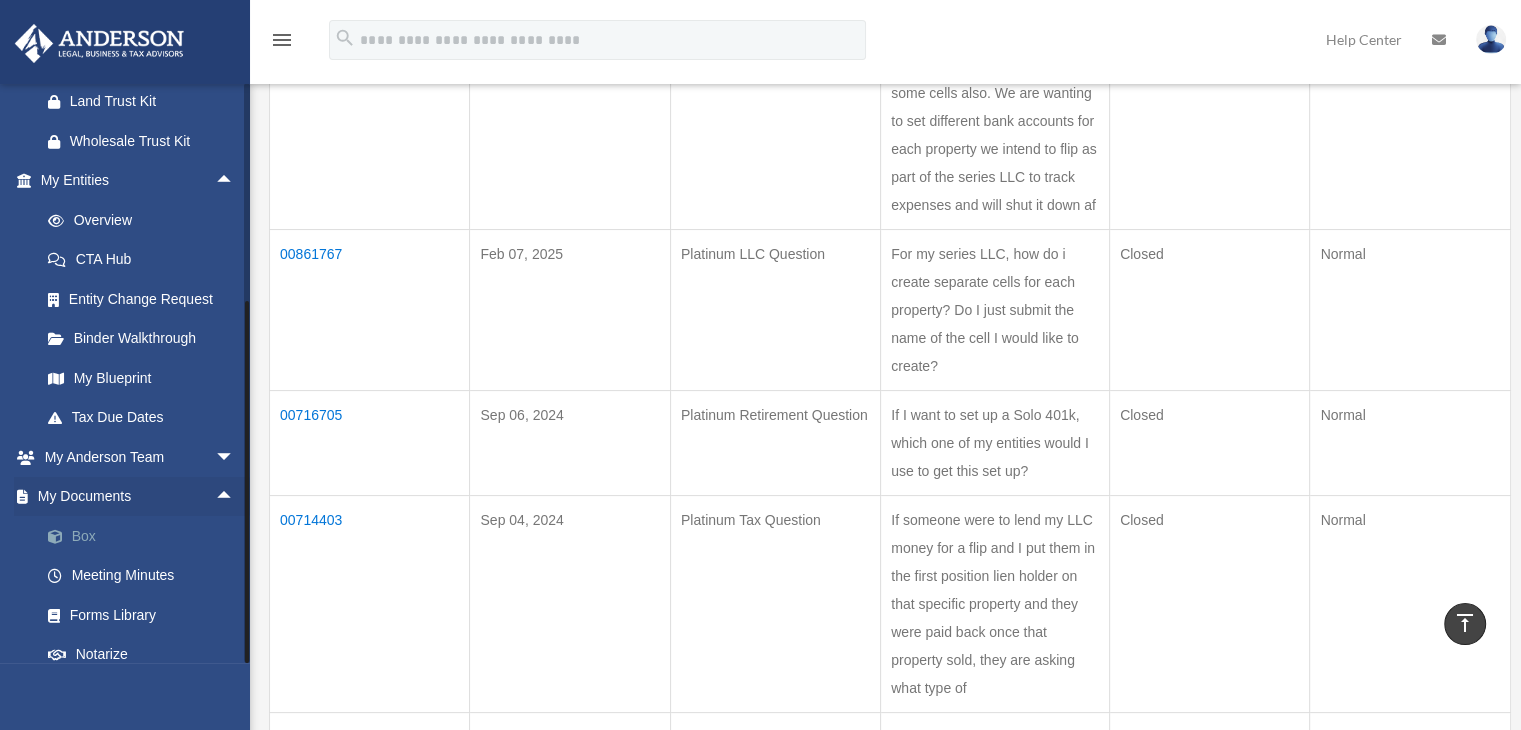 click on "Box" at bounding box center [146, 536] 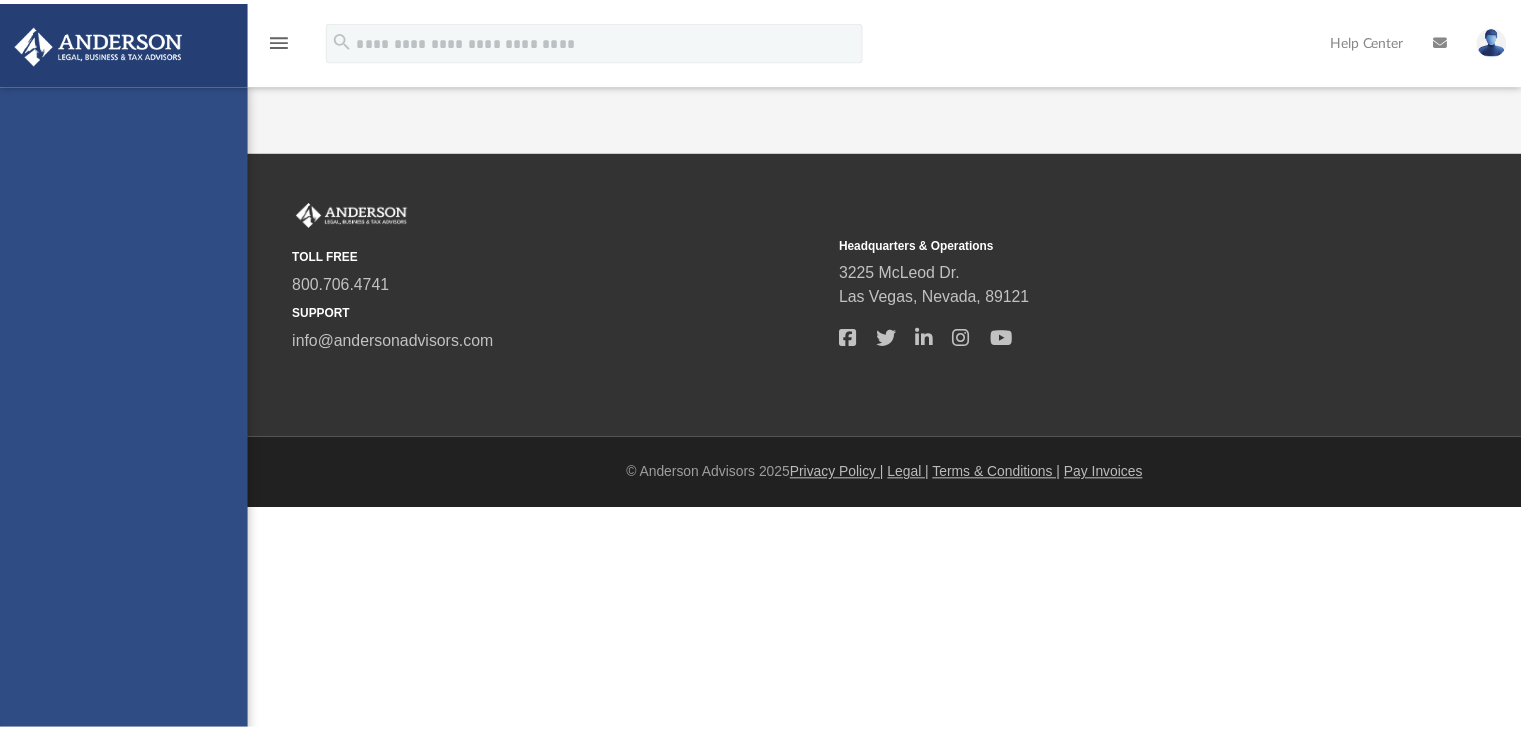 scroll, scrollTop: 0, scrollLeft: 0, axis: both 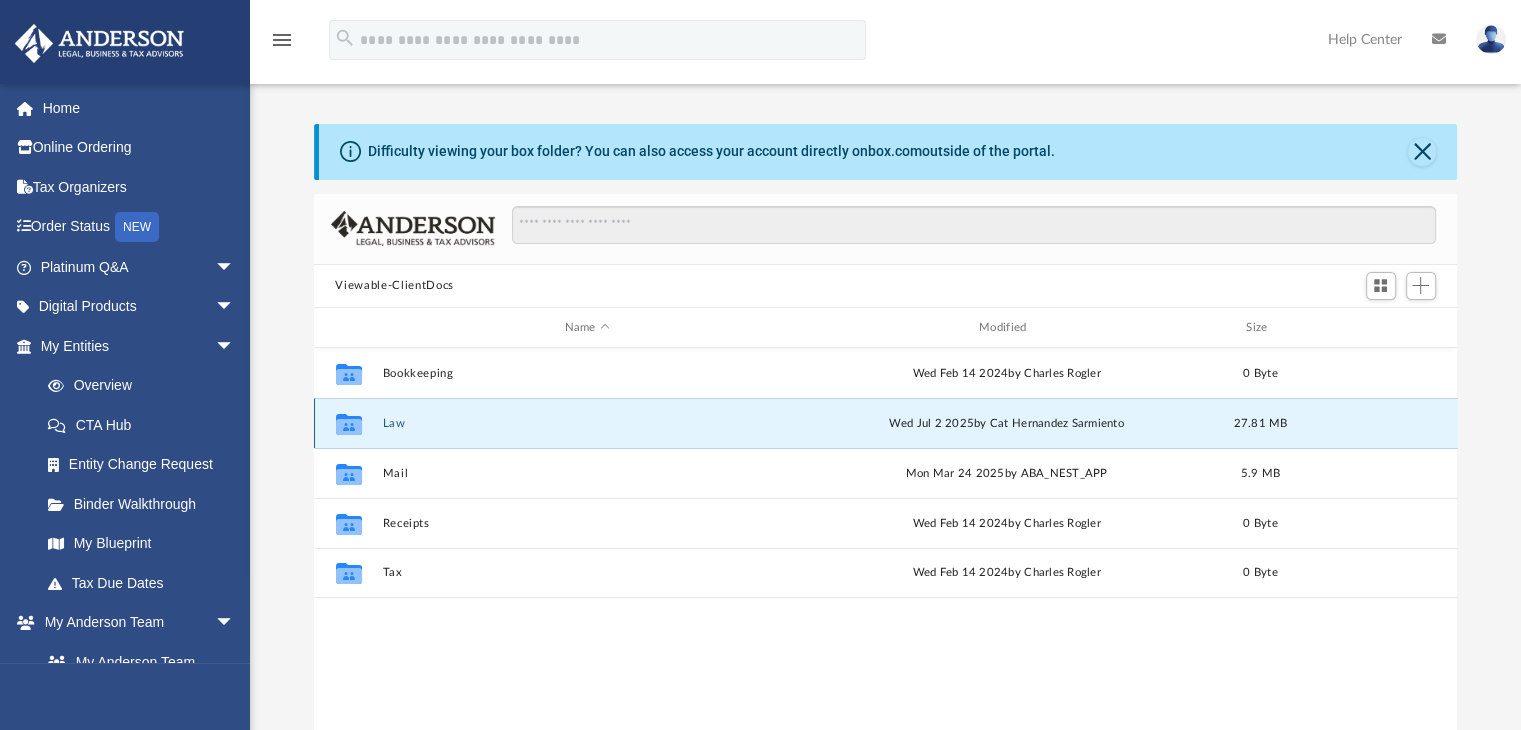 click on "Law" at bounding box center (587, 423) 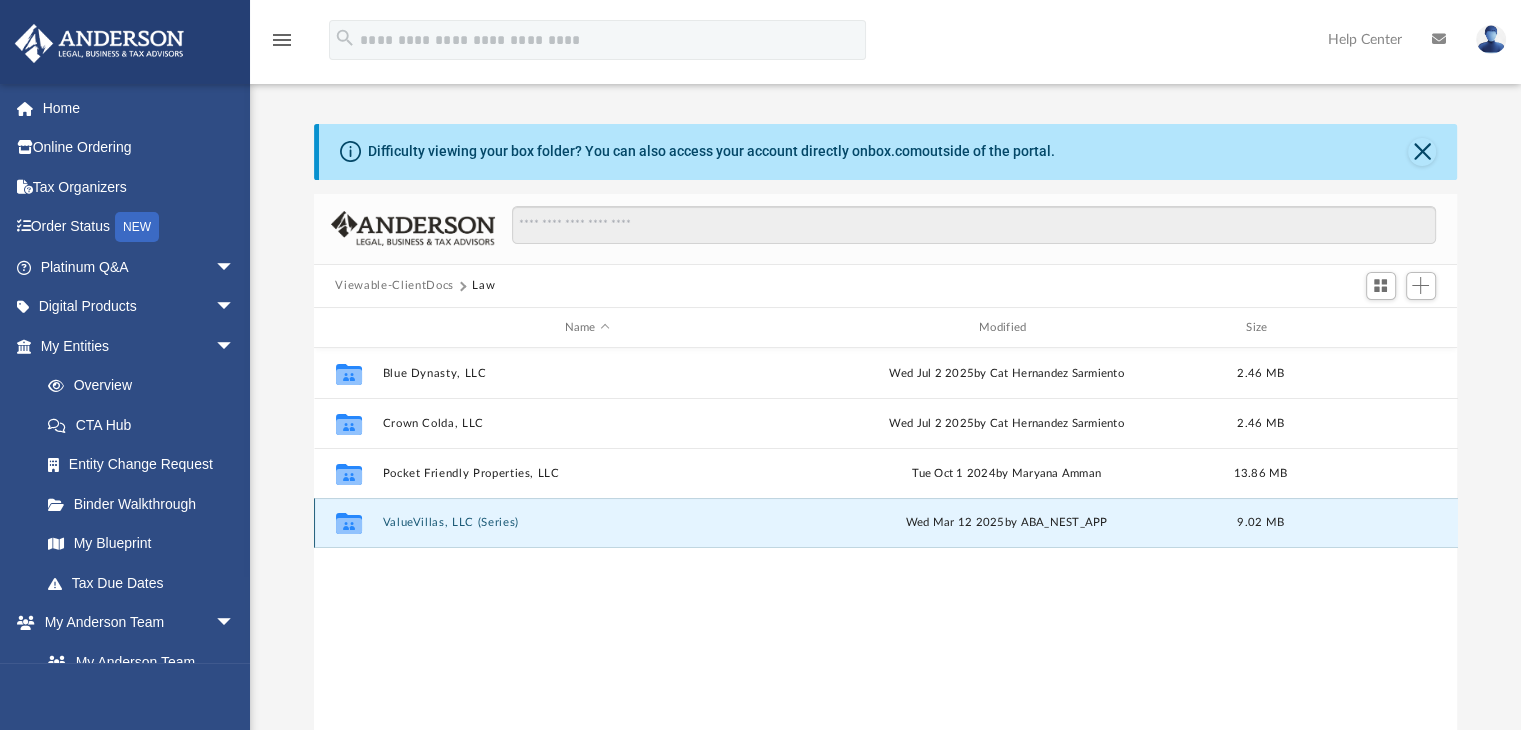 click on "ValueVillas, LLC (Series)" at bounding box center [587, 523] 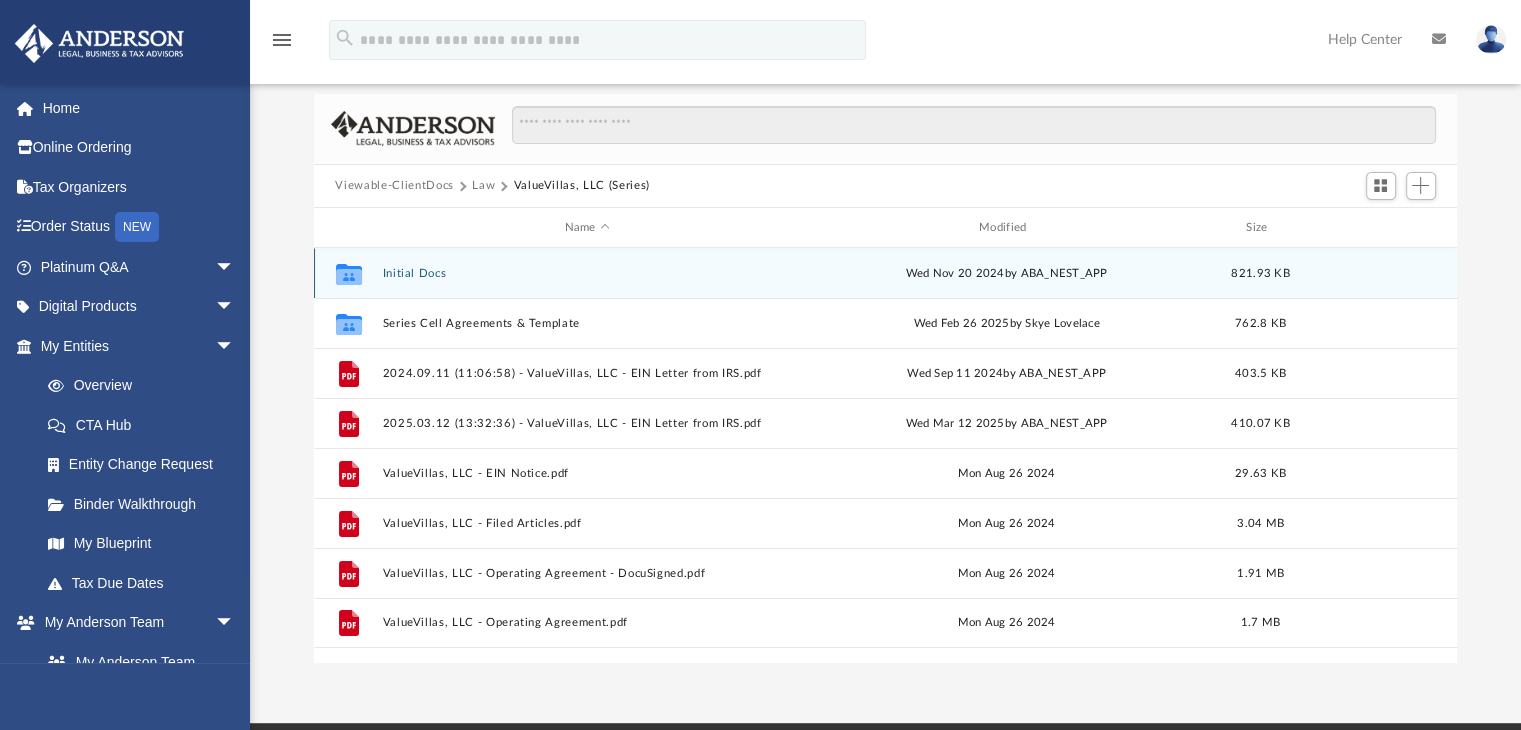 scroll, scrollTop: 95, scrollLeft: 0, axis: vertical 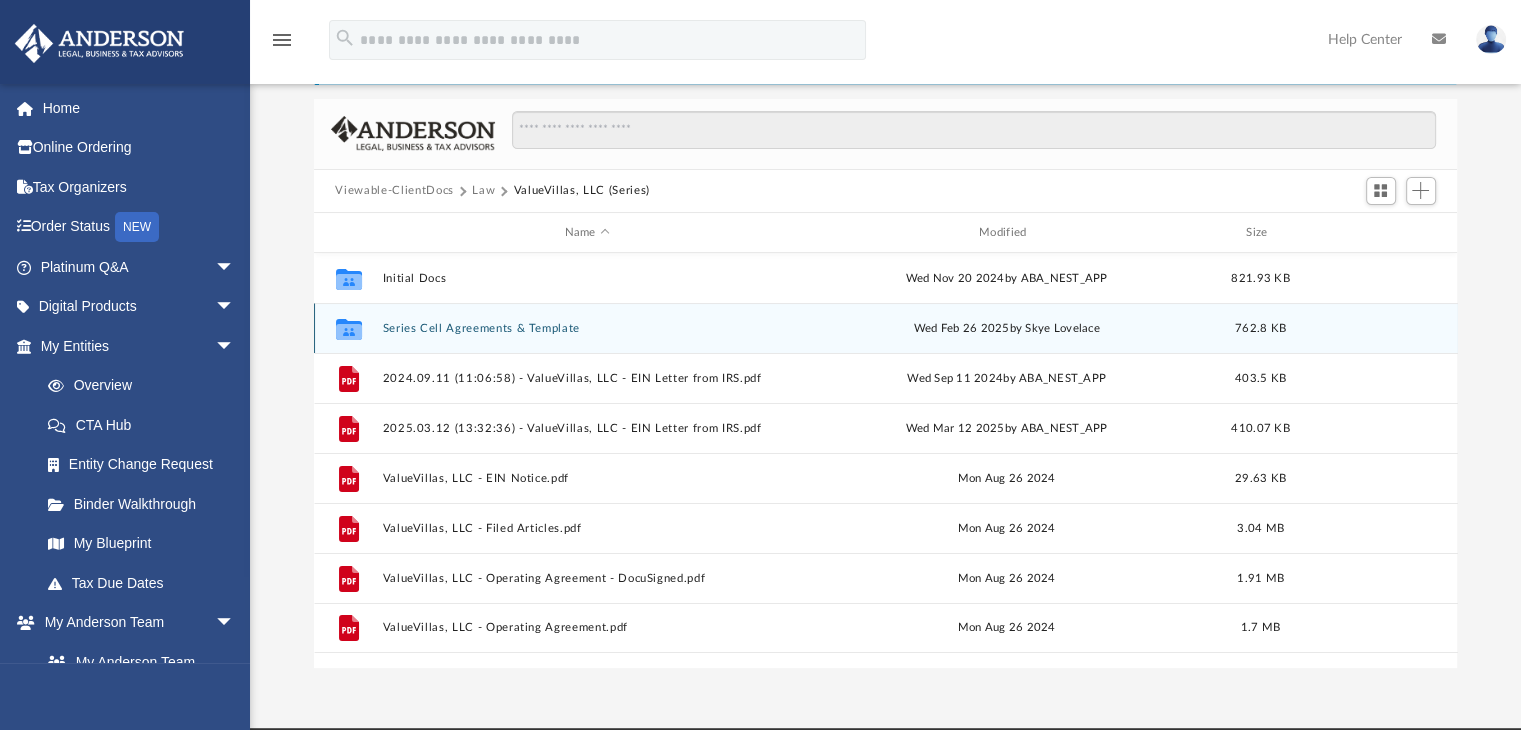click on "Collaborated Folder Series Cell Agreements & Template Wed Feb 26 2025 by [FIRST] [LAST] [NUMBER] [SIZE]" at bounding box center [886, 328] 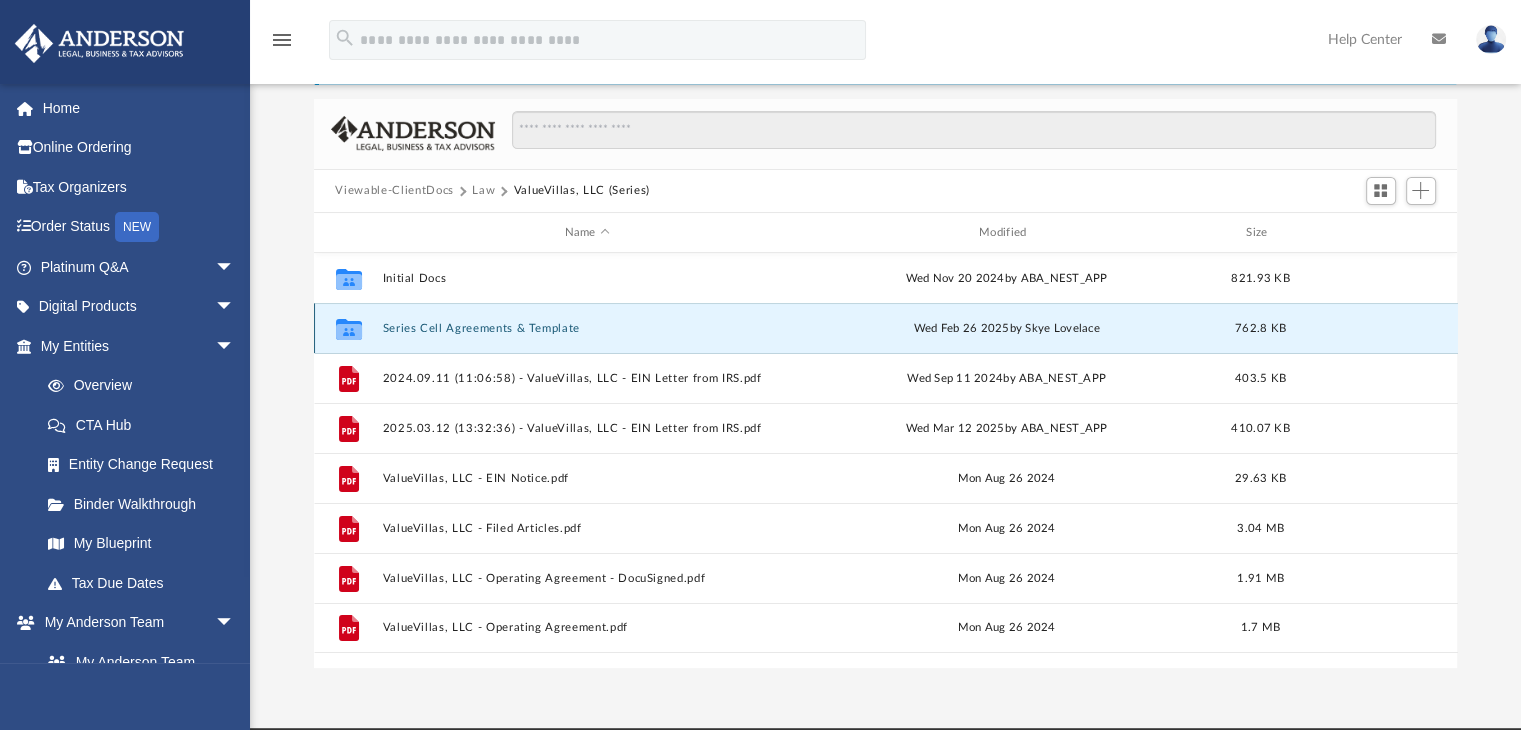 click on "Series Cell Agreements & Template" at bounding box center [587, 328] 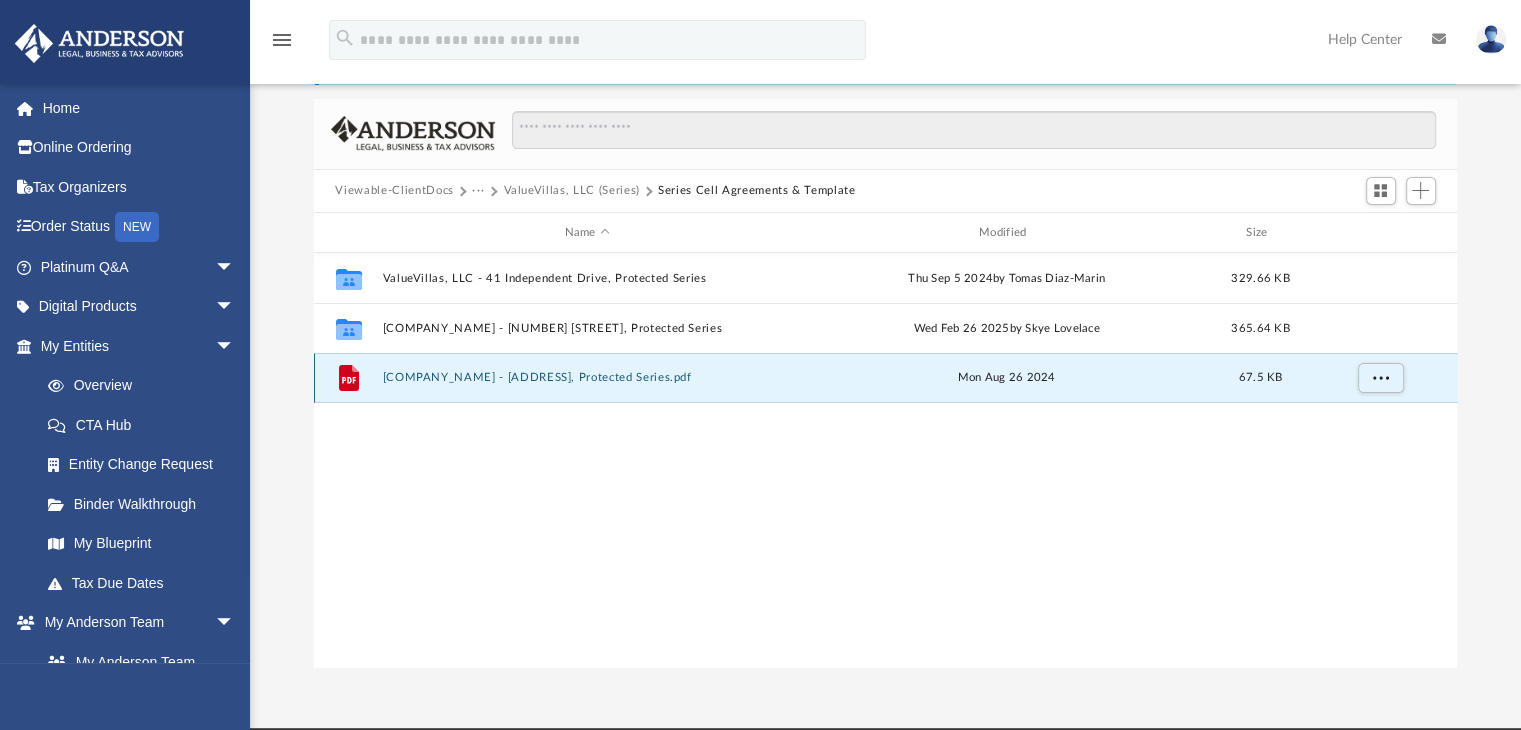 click on "[COMPANY_NAME] - [ADDRESS], Protected Series.pdf" at bounding box center [587, 378] 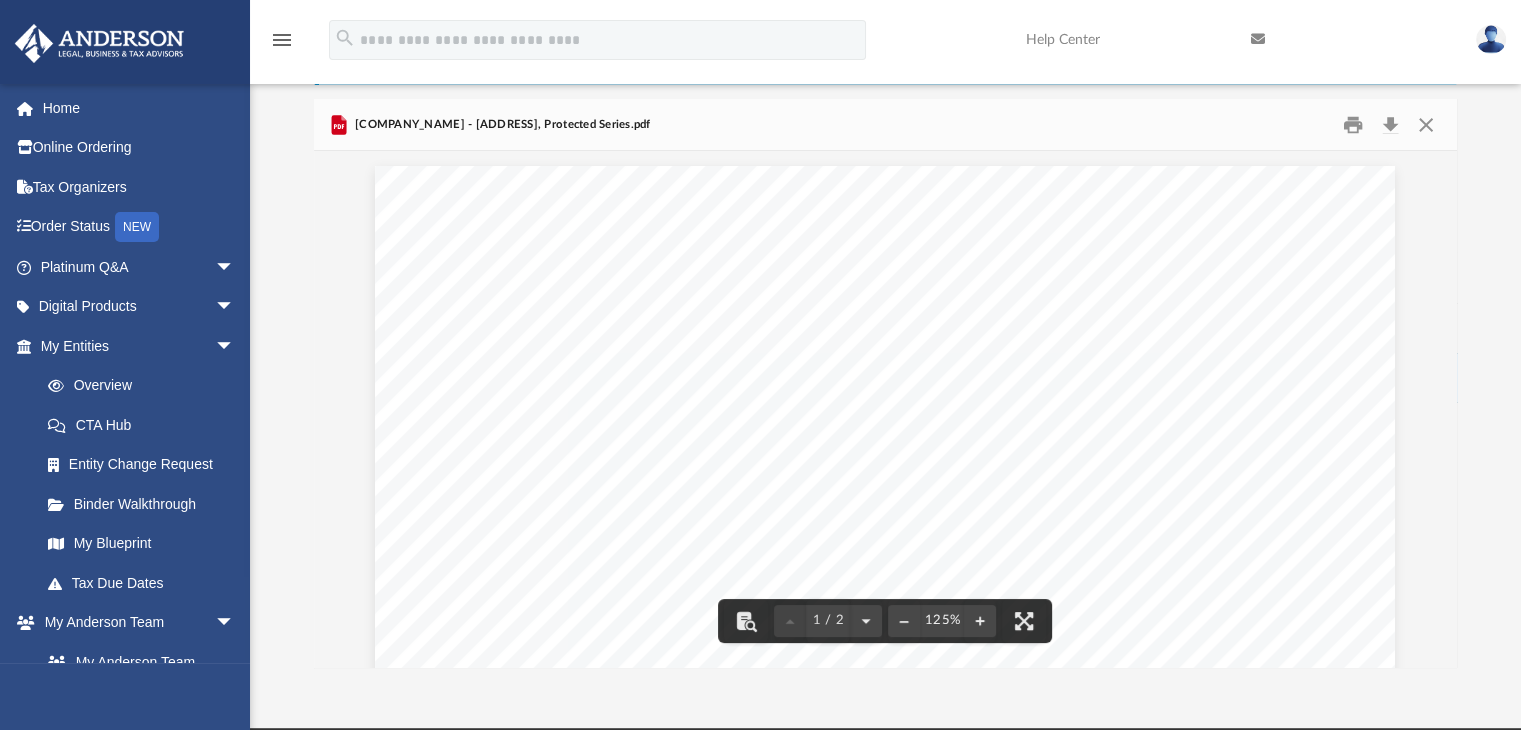 click on "_______________," at bounding box center (1052, 415) 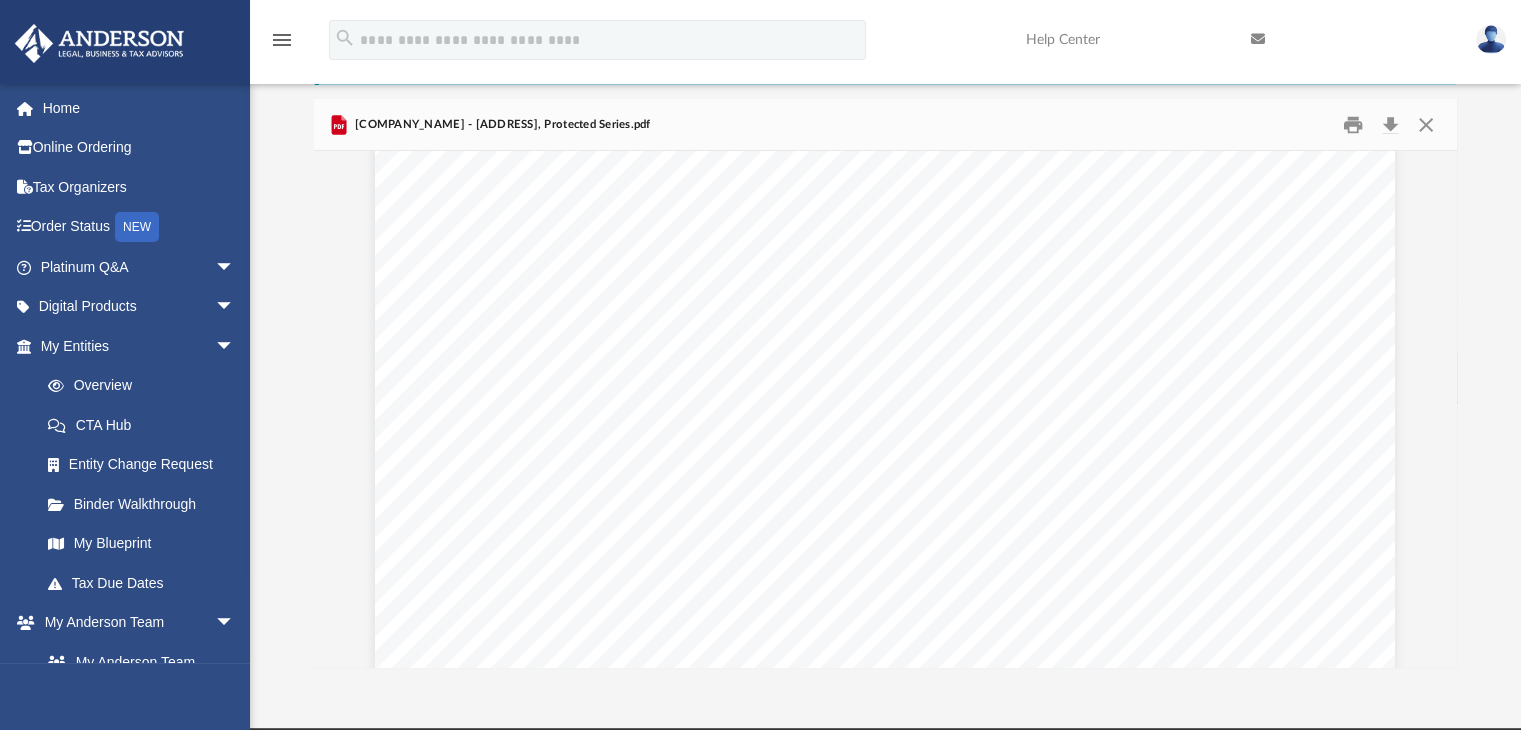 scroll, scrollTop: 2178, scrollLeft: 0, axis: vertical 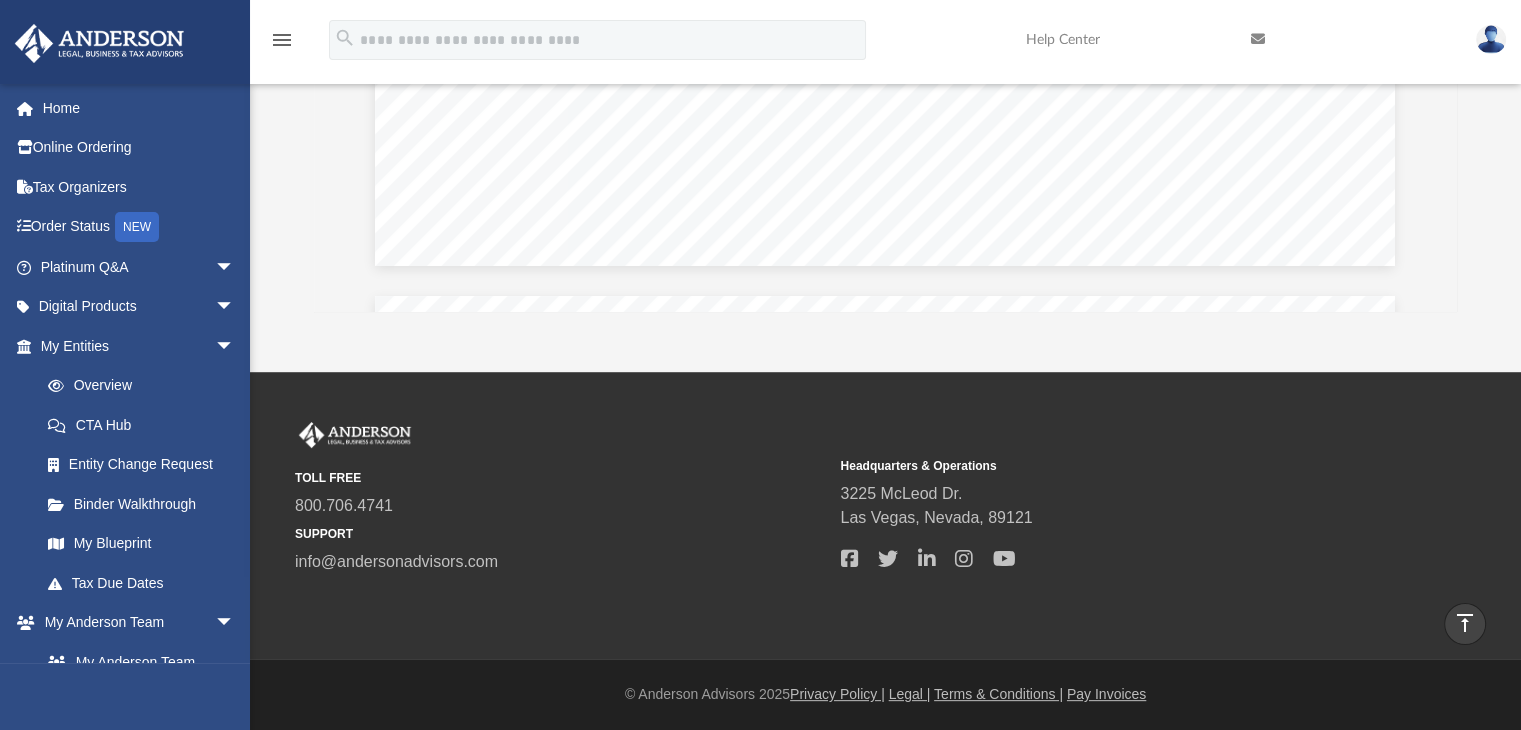click on "TOLL FREE
[PHONE]
SUPPORT
[EMAIL]
Headquarters & Operations
[NUMBER] [STREET]
[CITY], [STATE], [ZIP_CODE]" at bounding box center (760, 515) 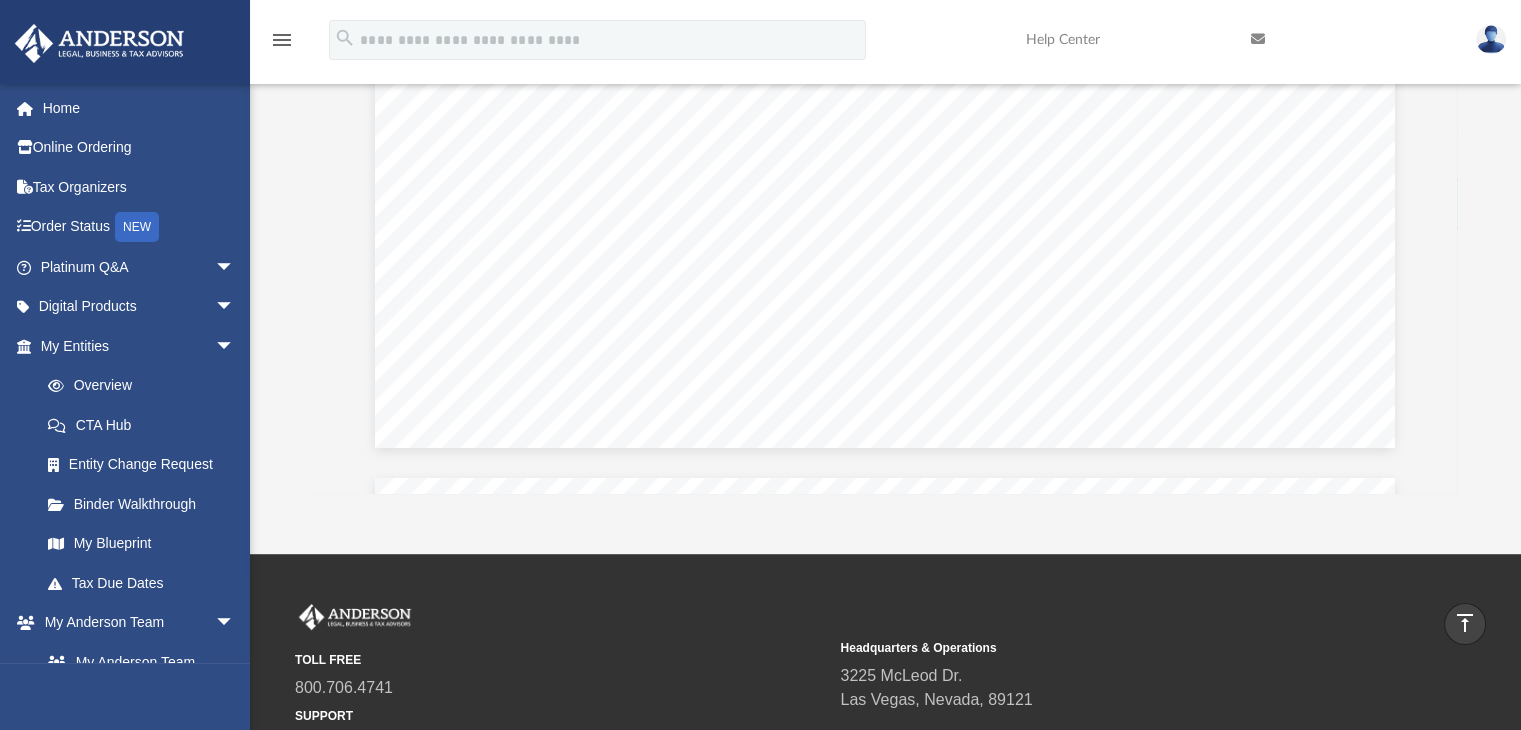 scroll, scrollTop: 0, scrollLeft: 0, axis: both 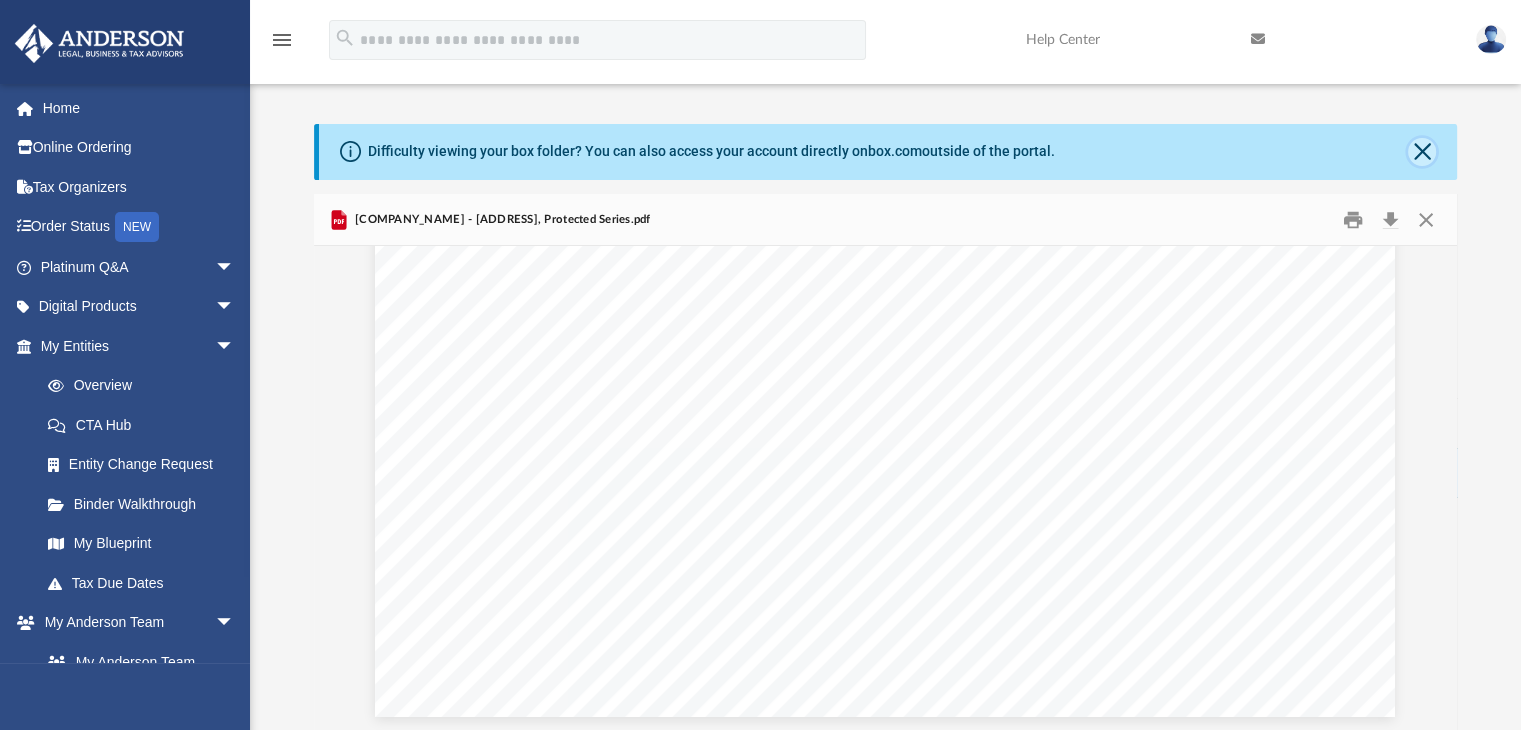 click 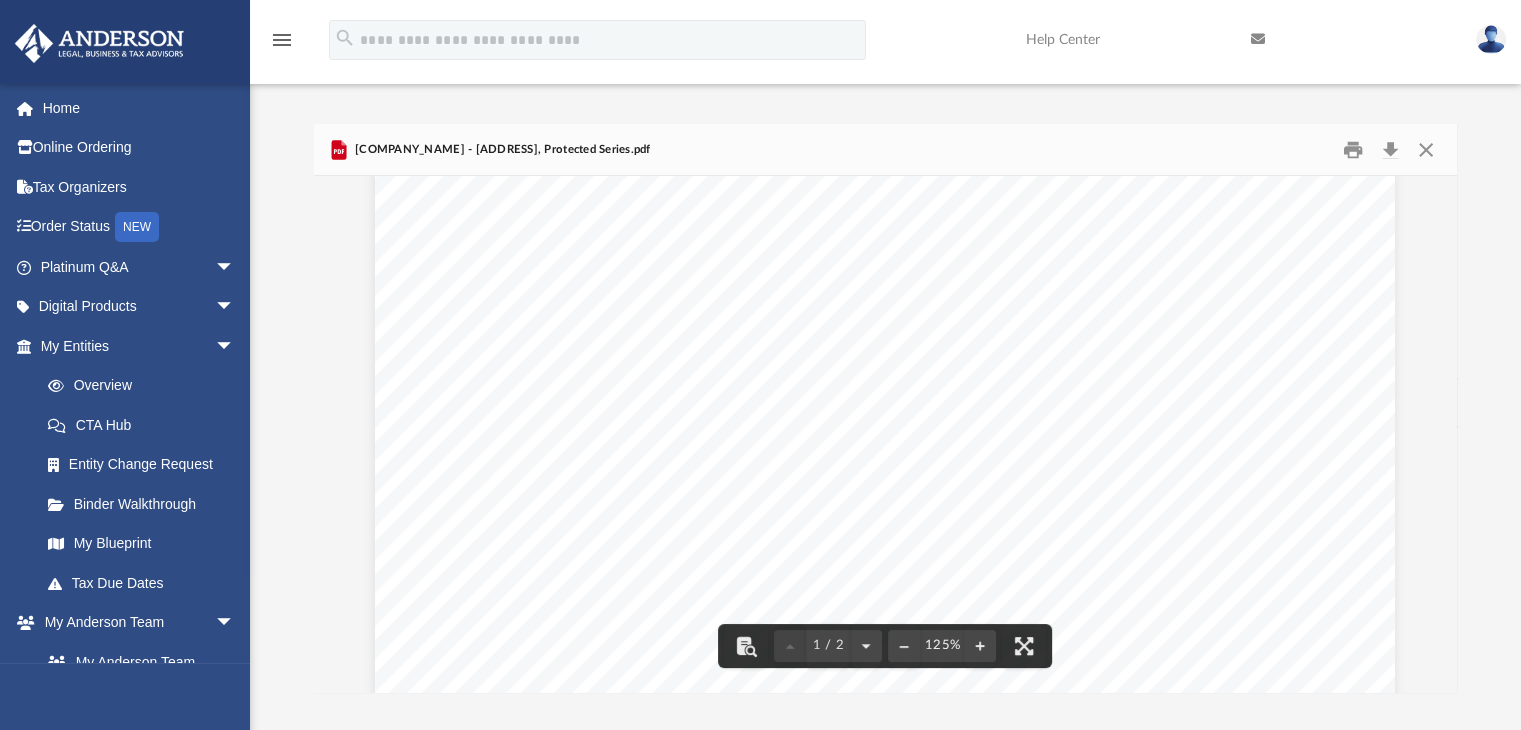scroll, scrollTop: 0, scrollLeft: 0, axis: both 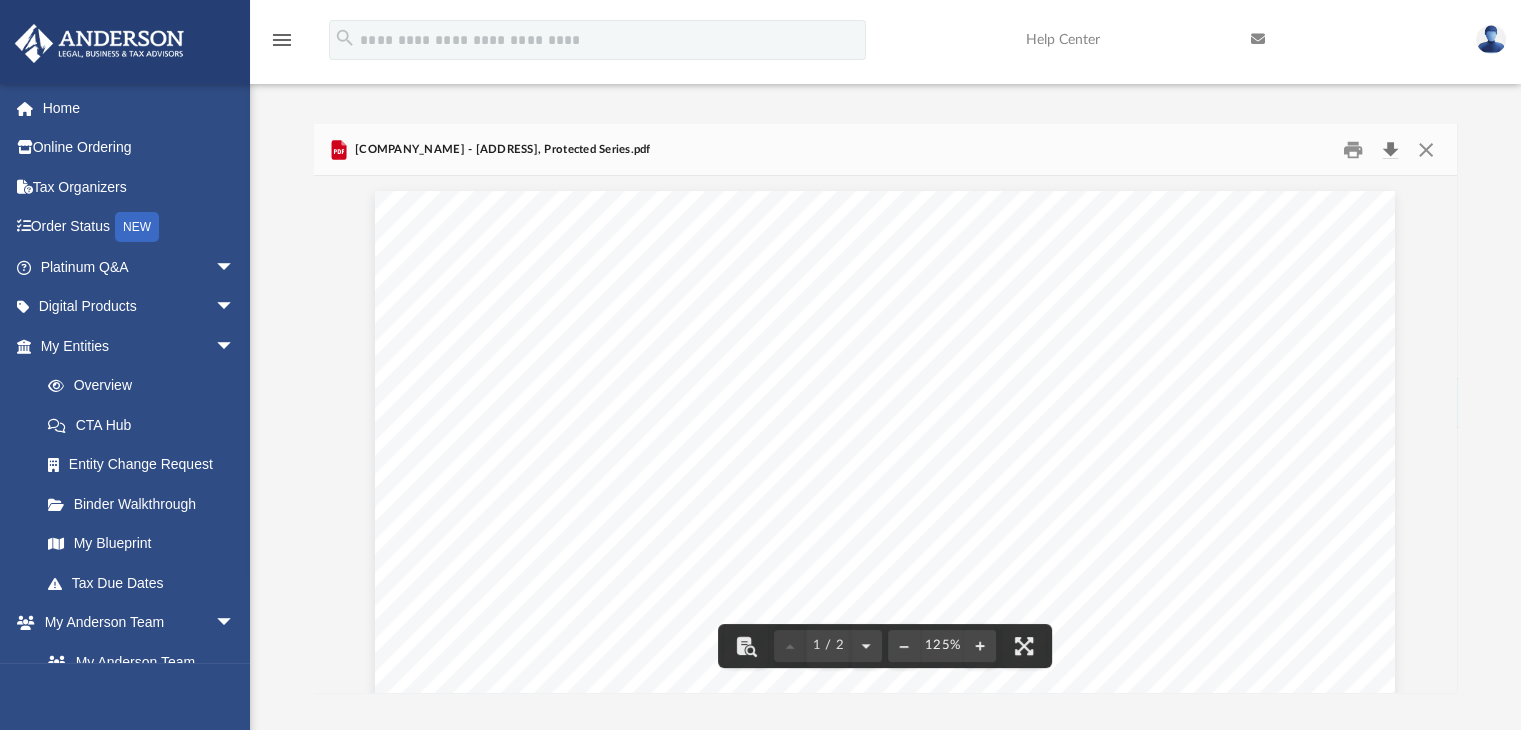 click at bounding box center (1391, 149) 